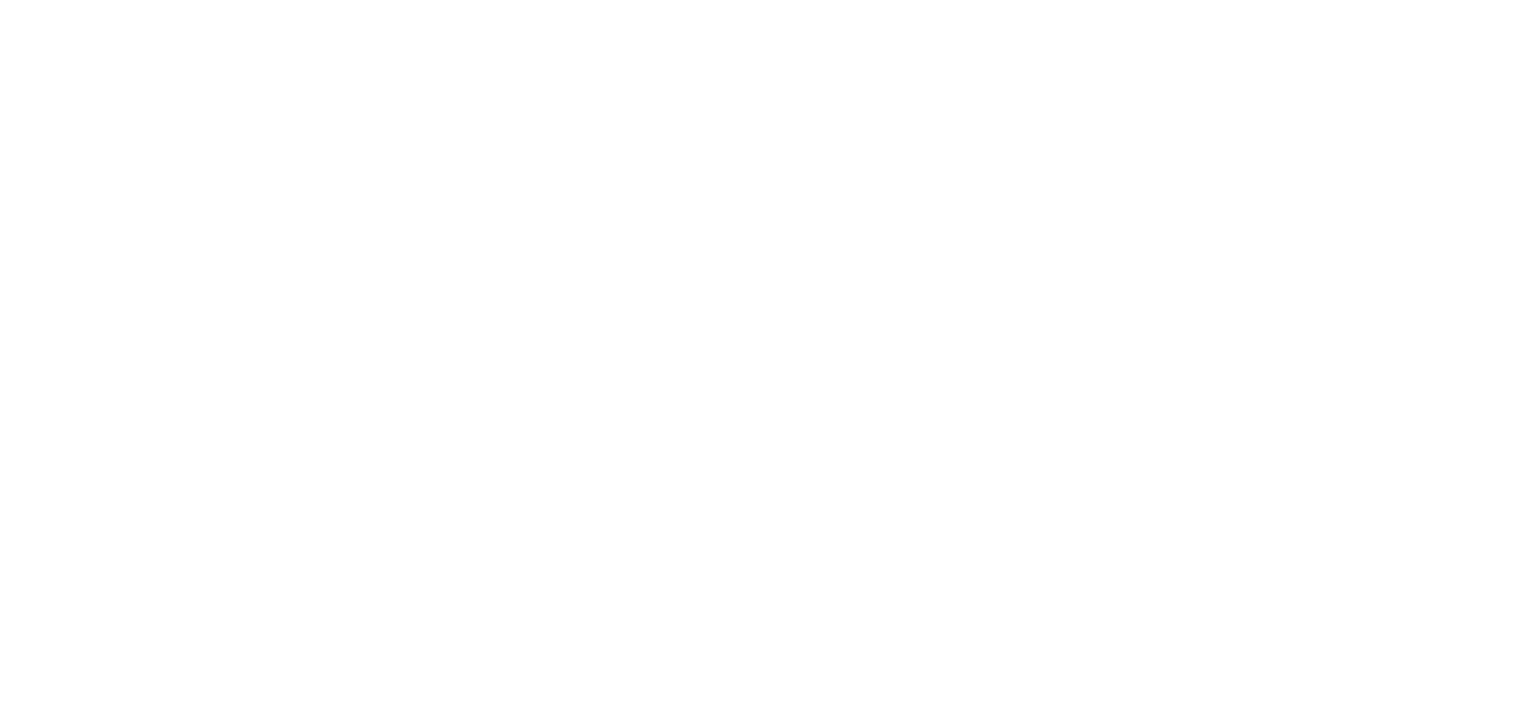 scroll, scrollTop: 0, scrollLeft: 0, axis: both 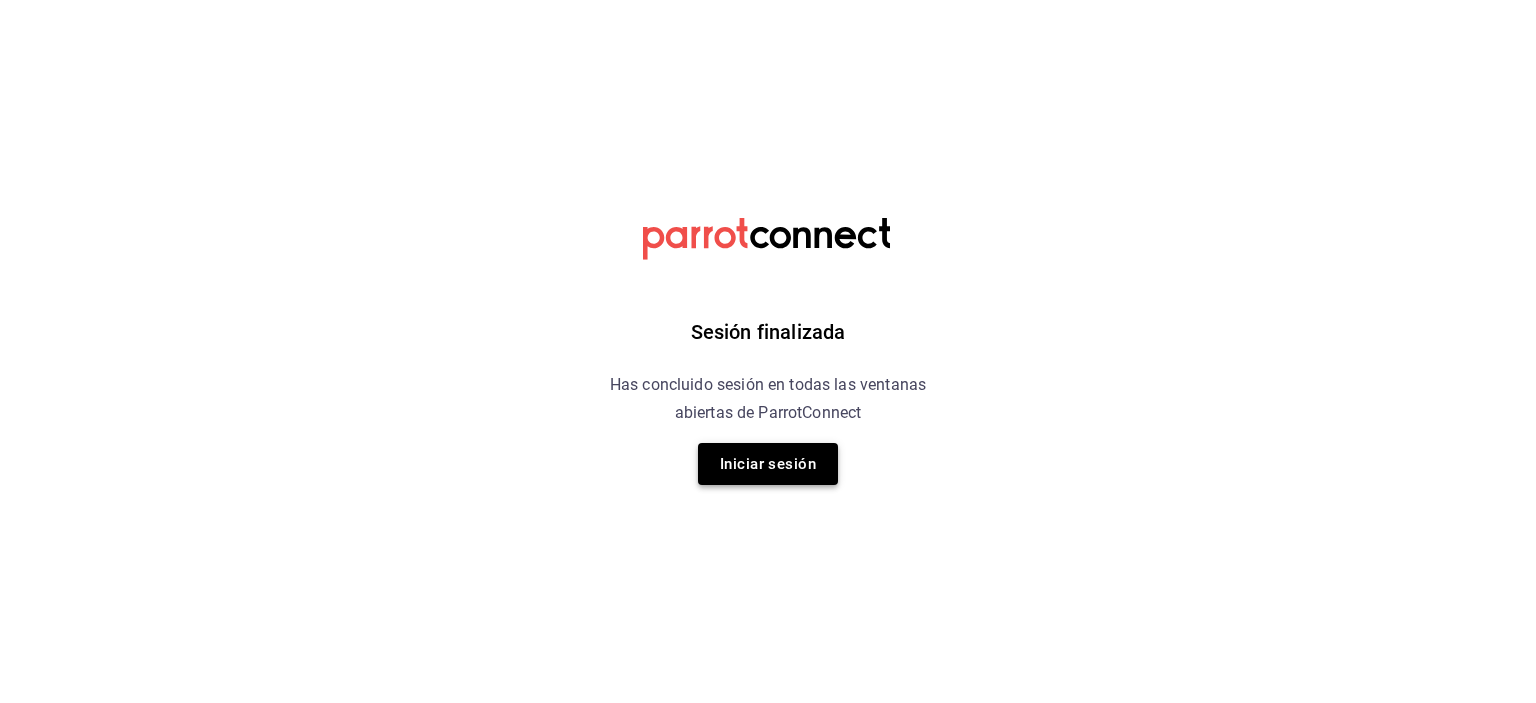 click on "Iniciar sesión" at bounding box center [768, 464] 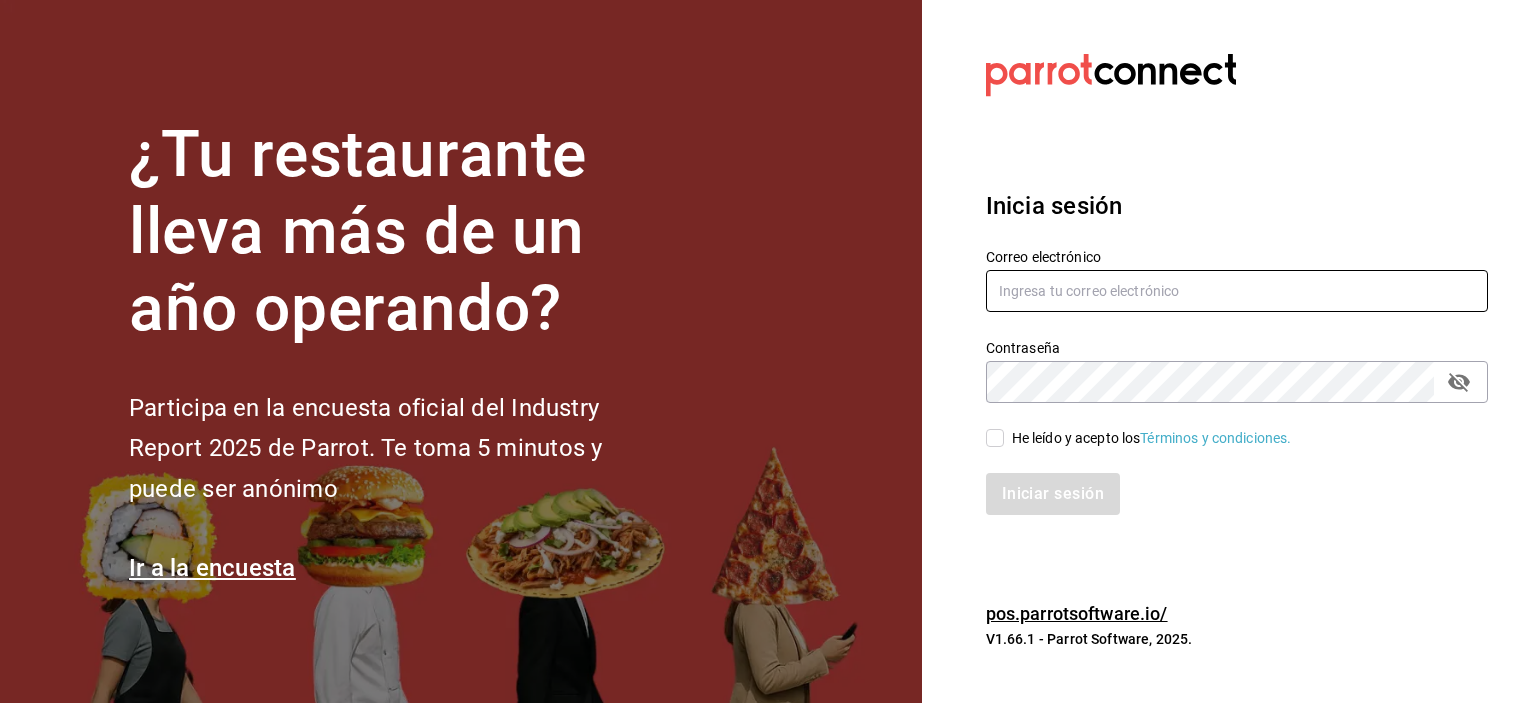 type on "[USERNAME]@example.com" 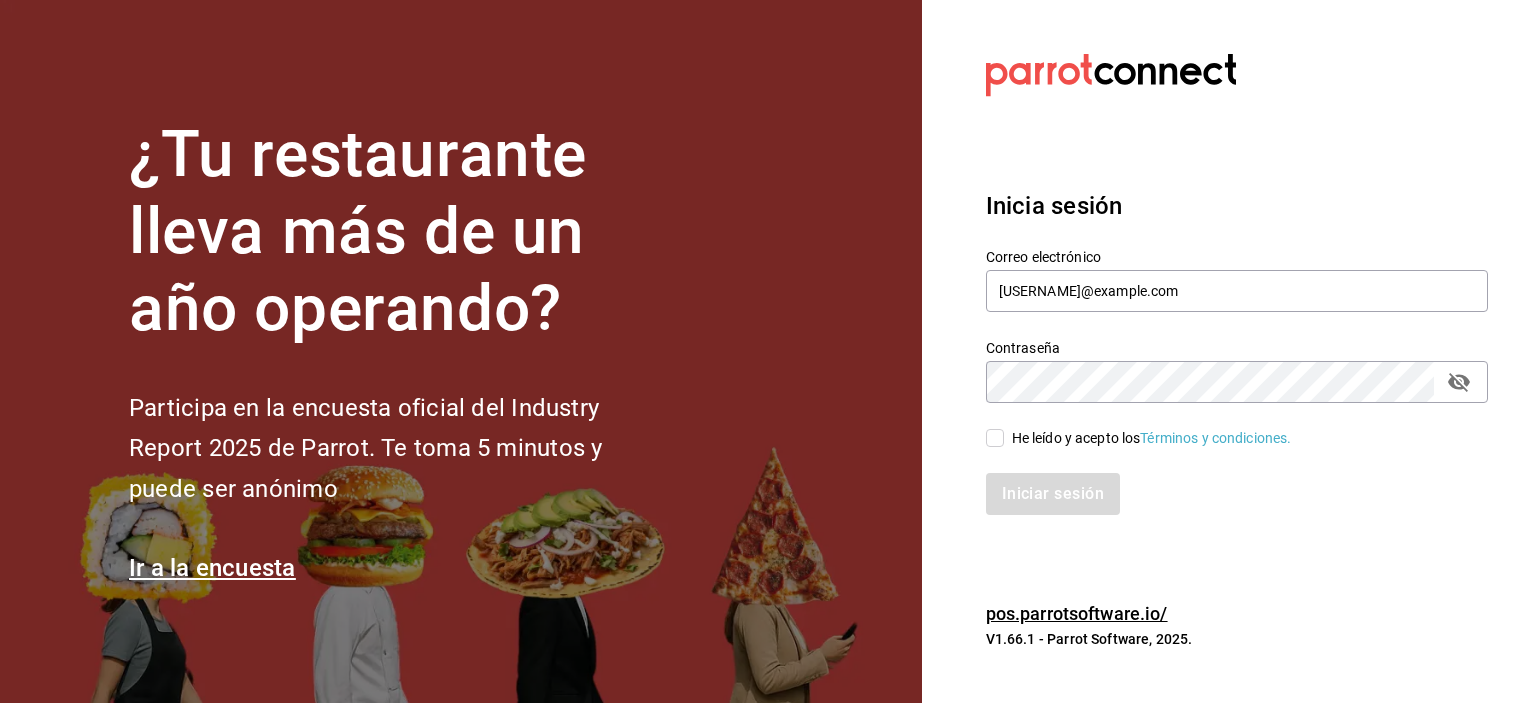 click on "He leído y acepto los  Términos y condiciones." at bounding box center (995, 438) 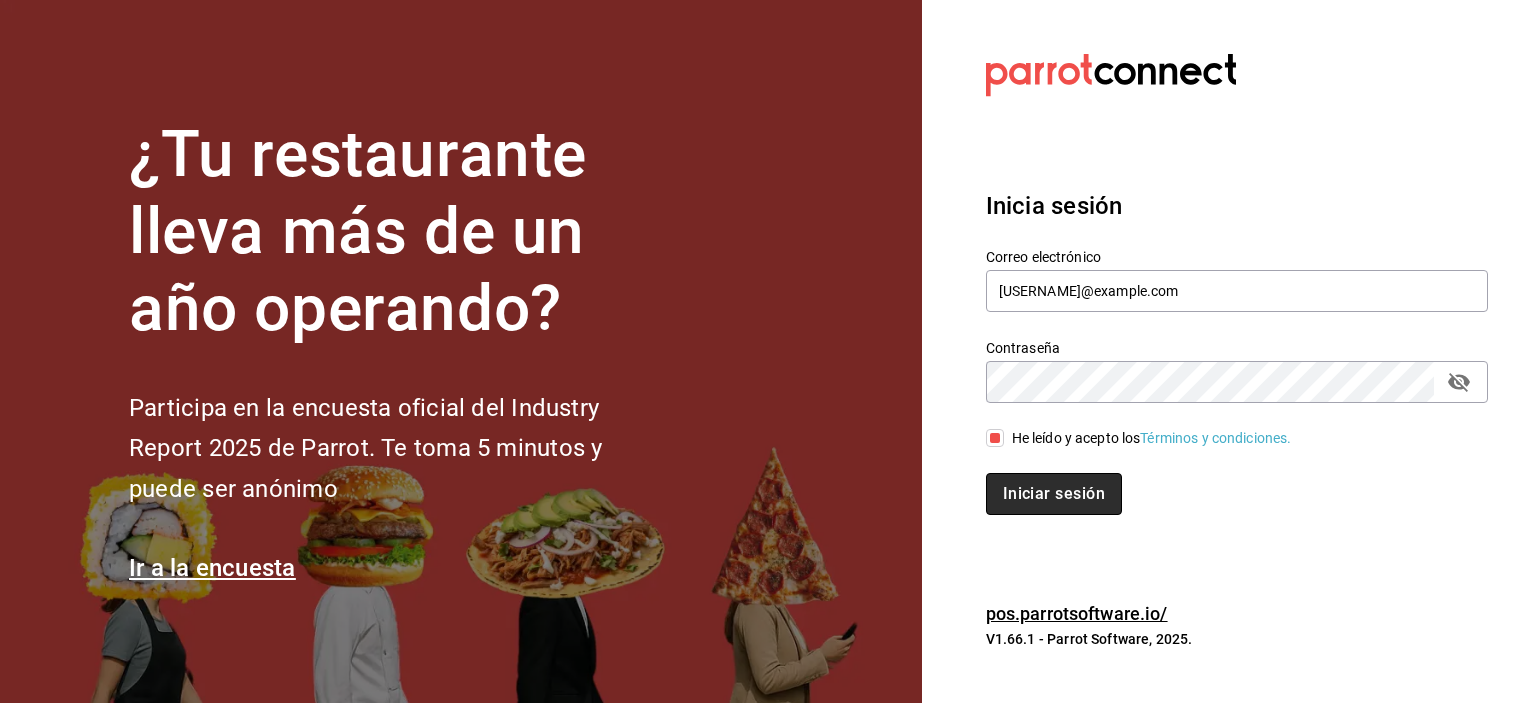click on "Iniciar sesión" at bounding box center (1054, 494) 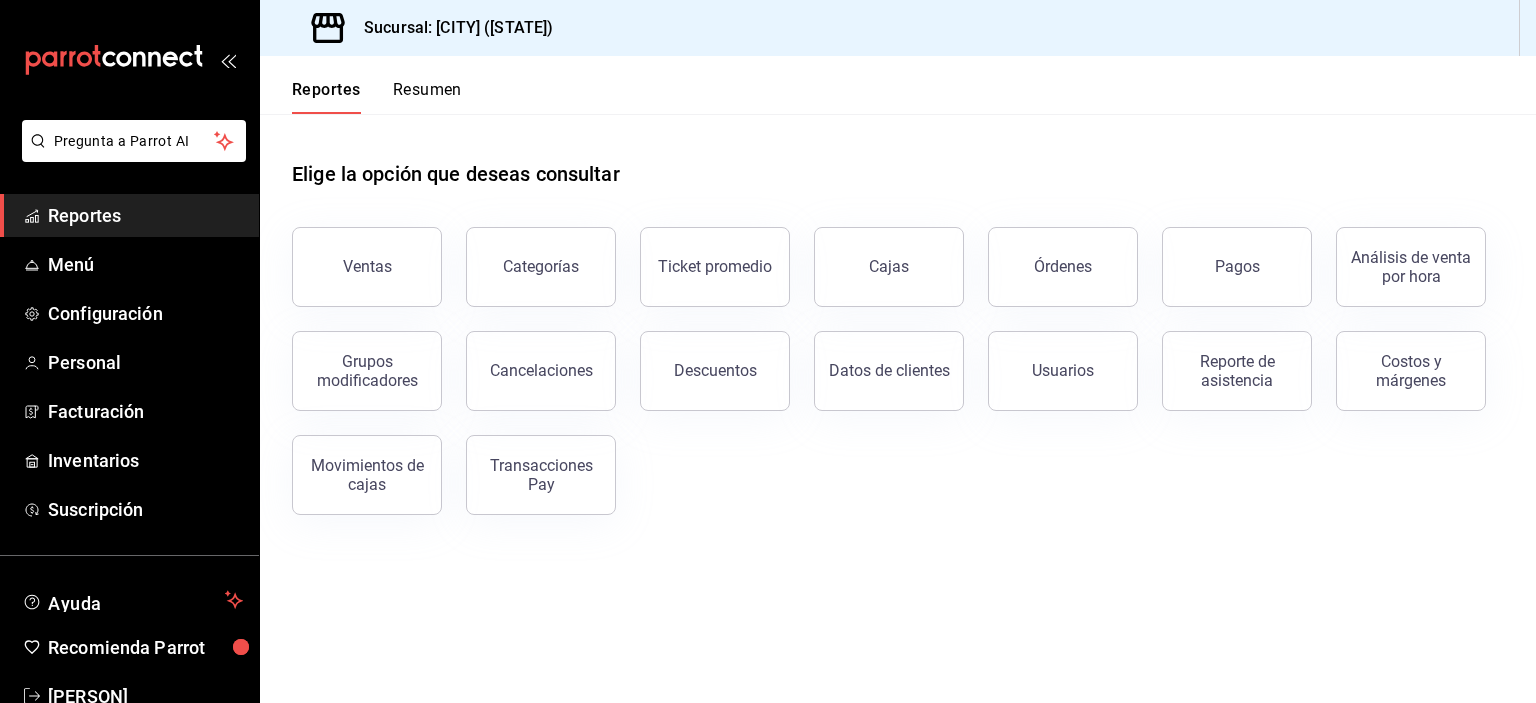 scroll, scrollTop: 0, scrollLeft: 0, axis: both 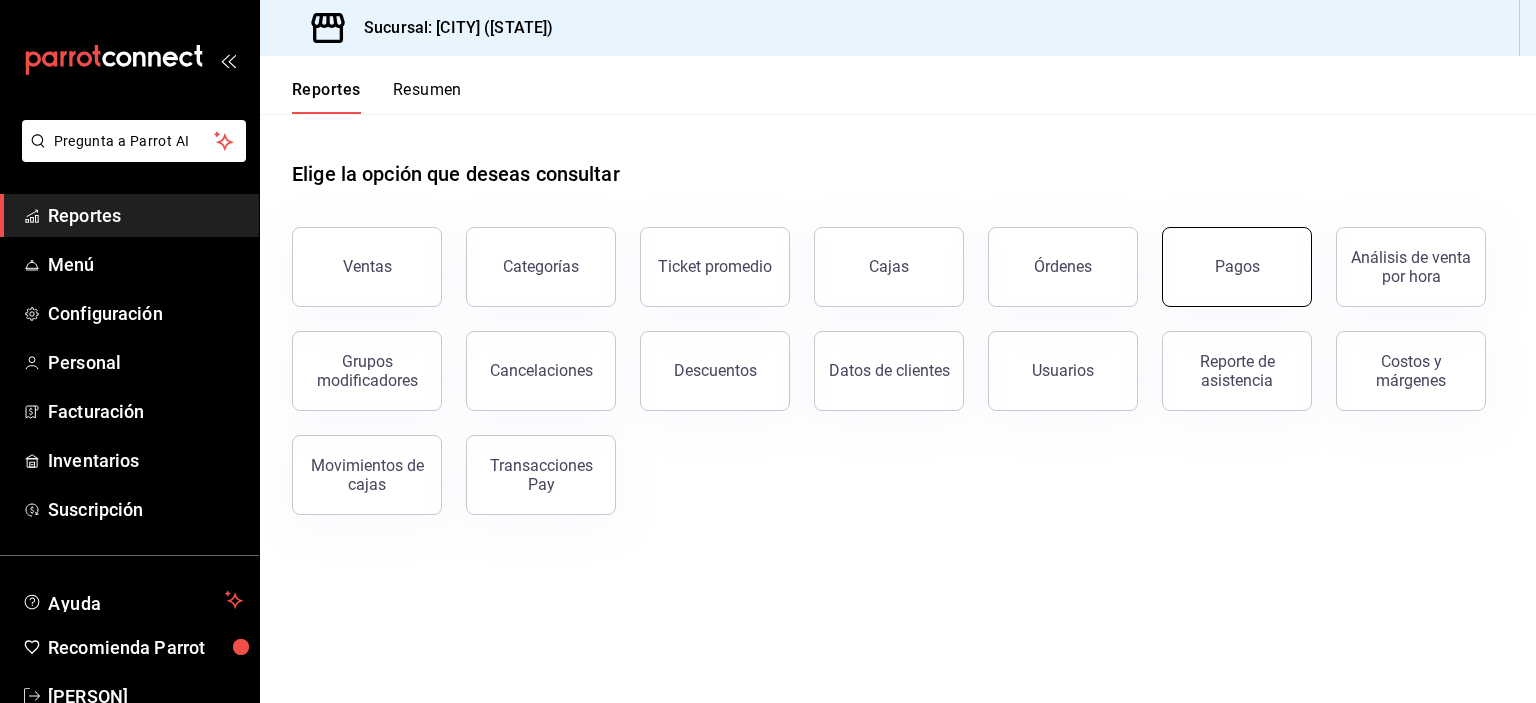 click on "Pagos" at bounding box center (1237, 267) 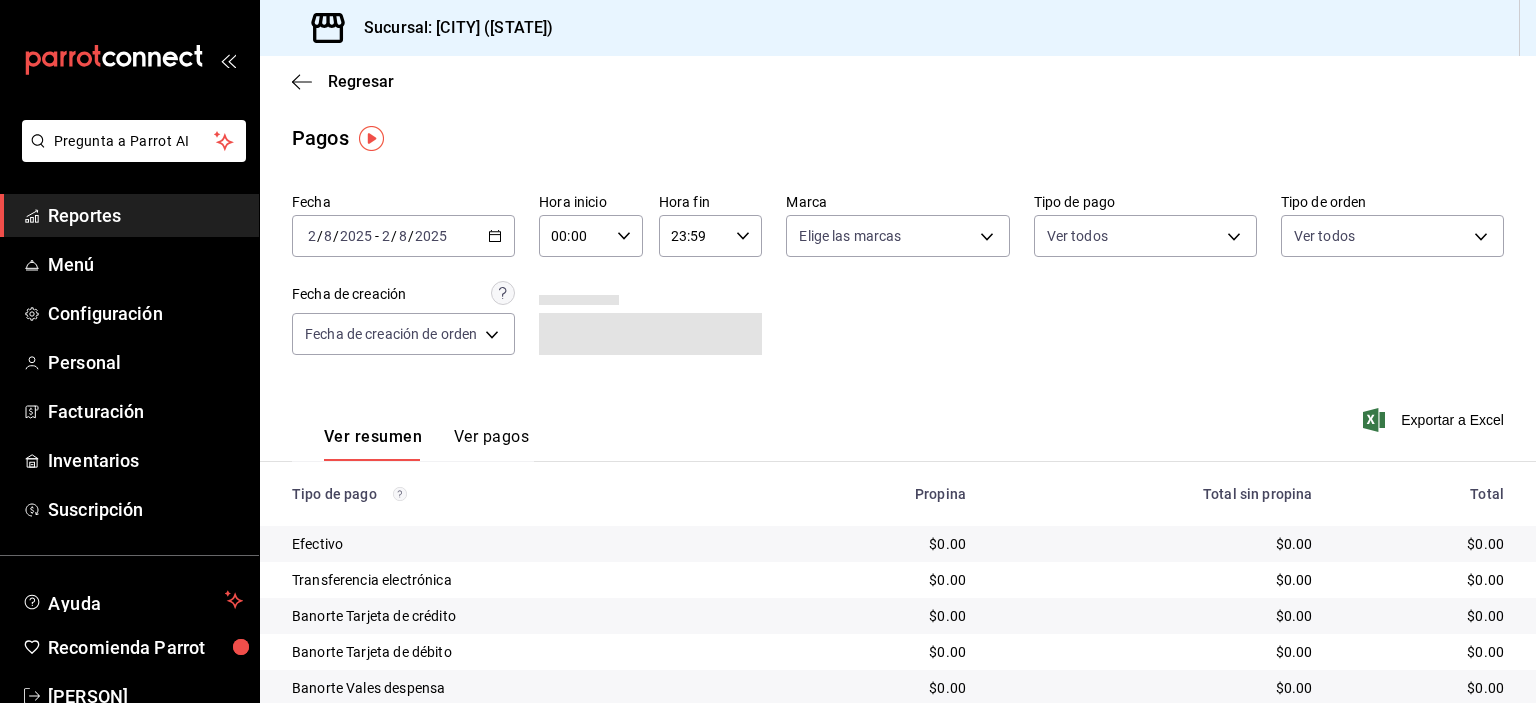 click on "2025" at bounding box center (431, 236) 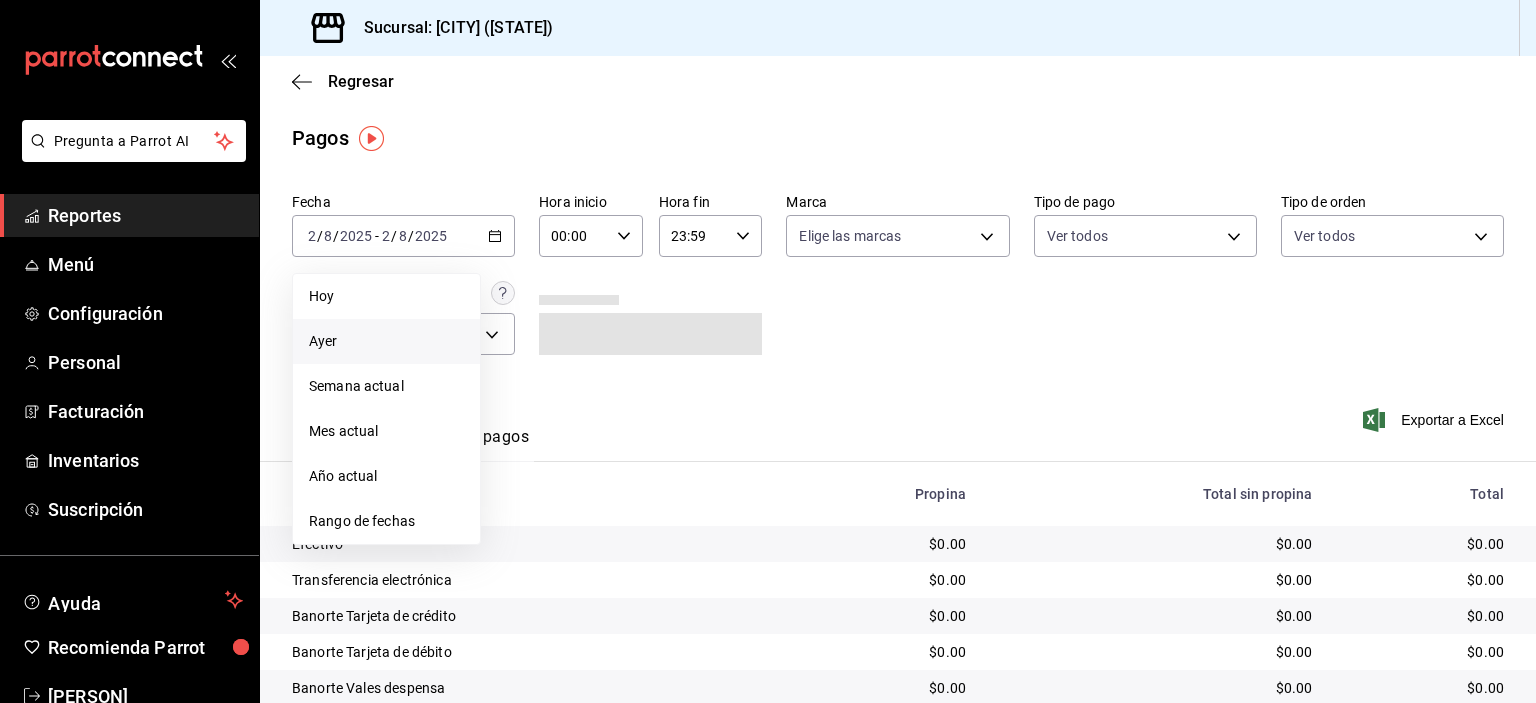 click on "Ayer" at bounding box center [386, 341] 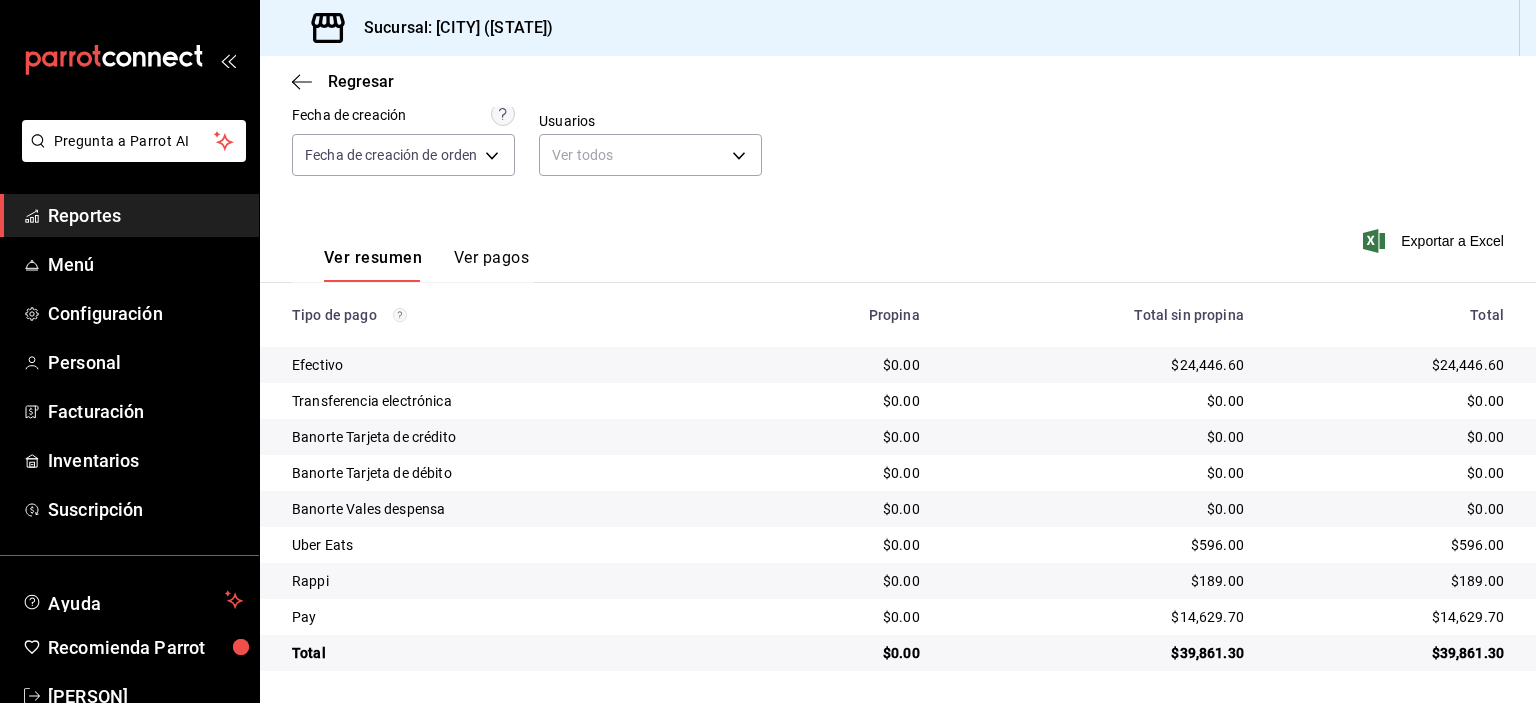 scroll, scrollTop: 180, scrollLeft: 0, axis: vertical 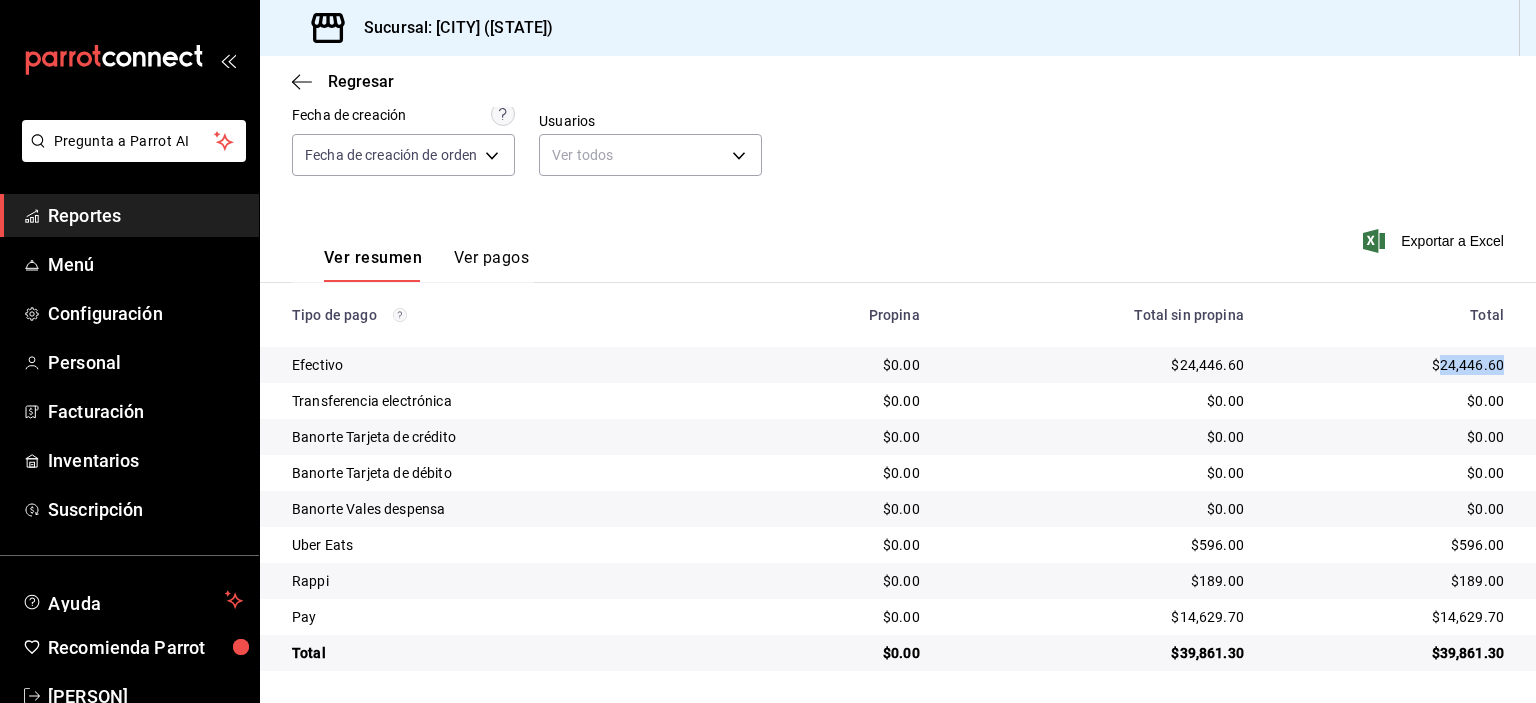 click on "$24,446.60" at bounding box center (1390, 365) 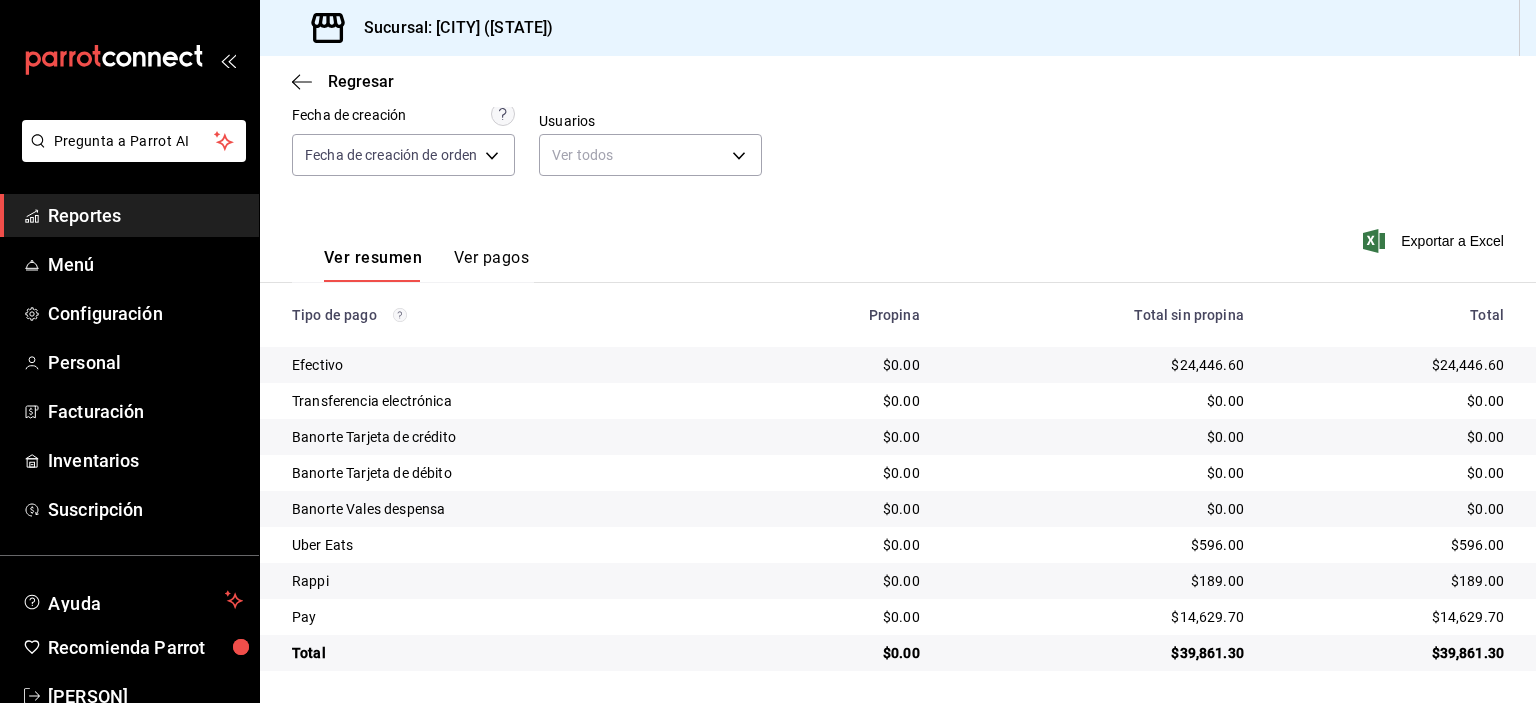 click on "$14,629.70" at bounding box center (1390, 617) 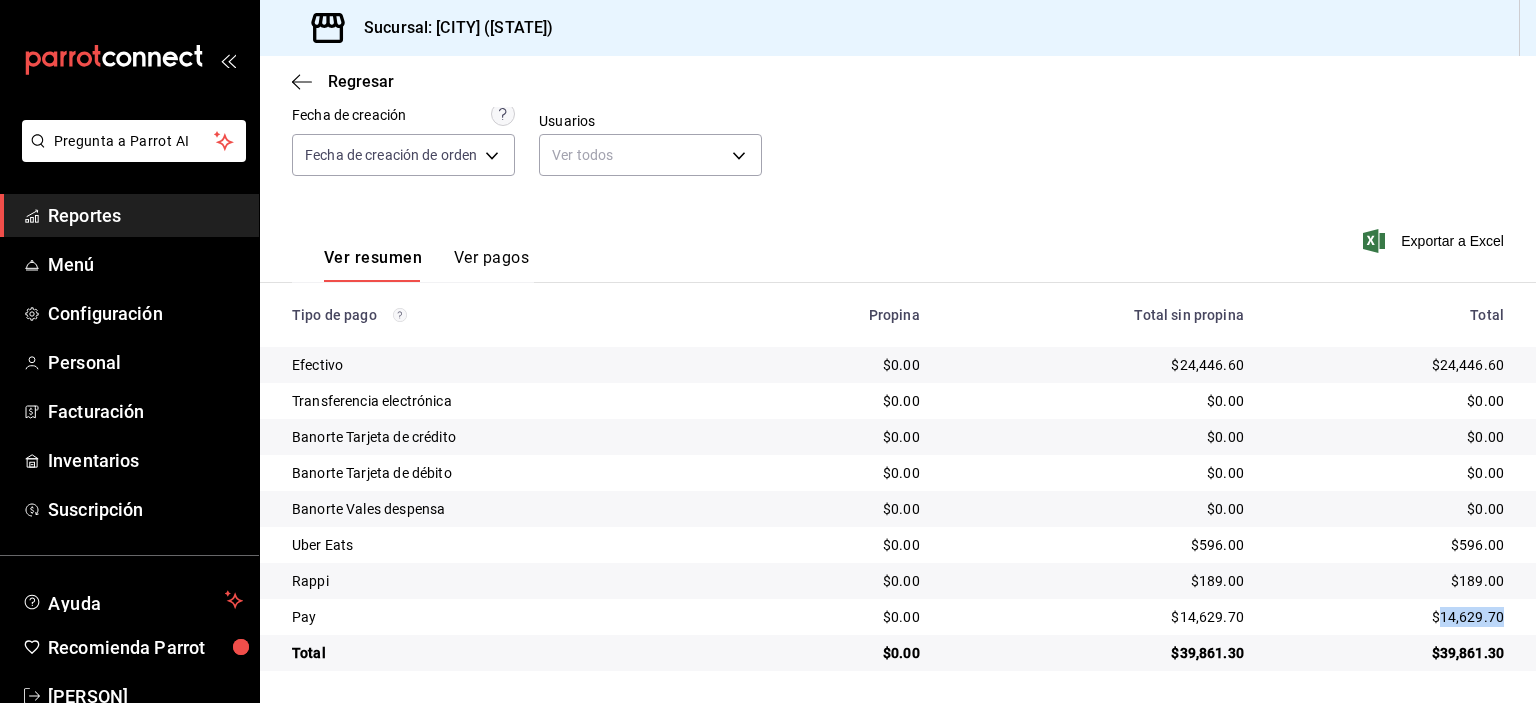 click on "$14,629.70" at bounding box center (1390, 617) 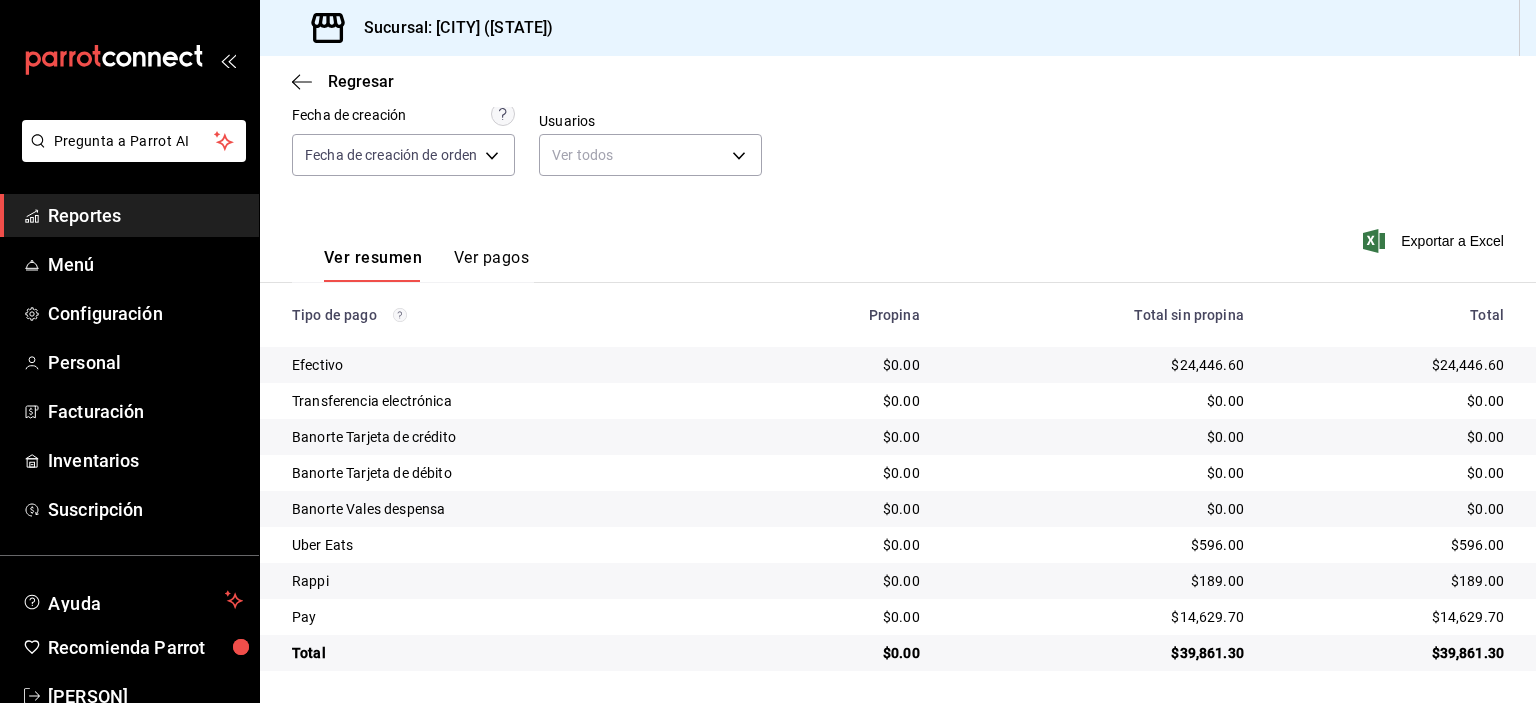 click on "$596.00" at bounding box center [1390, 545] 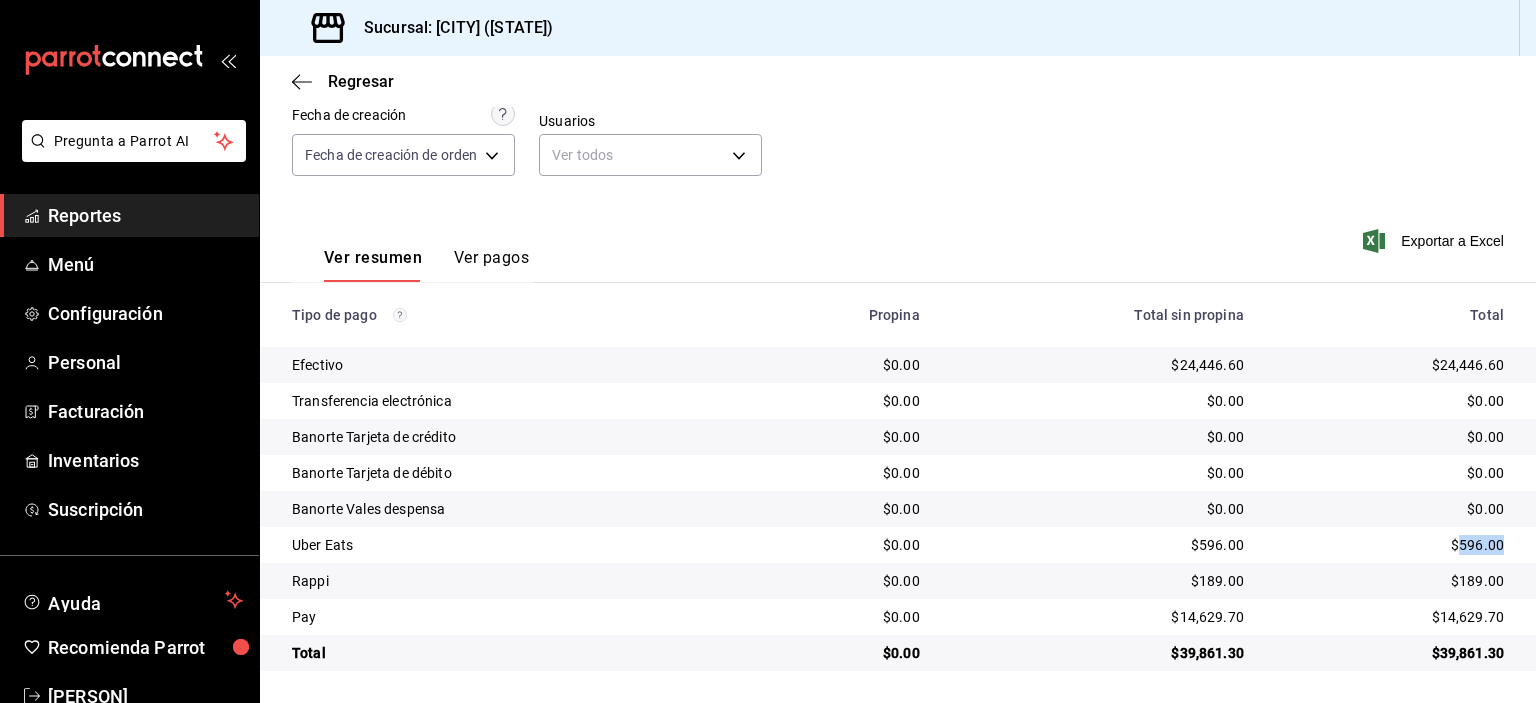 click on "$596.00" at bounding box center [1390, 545] 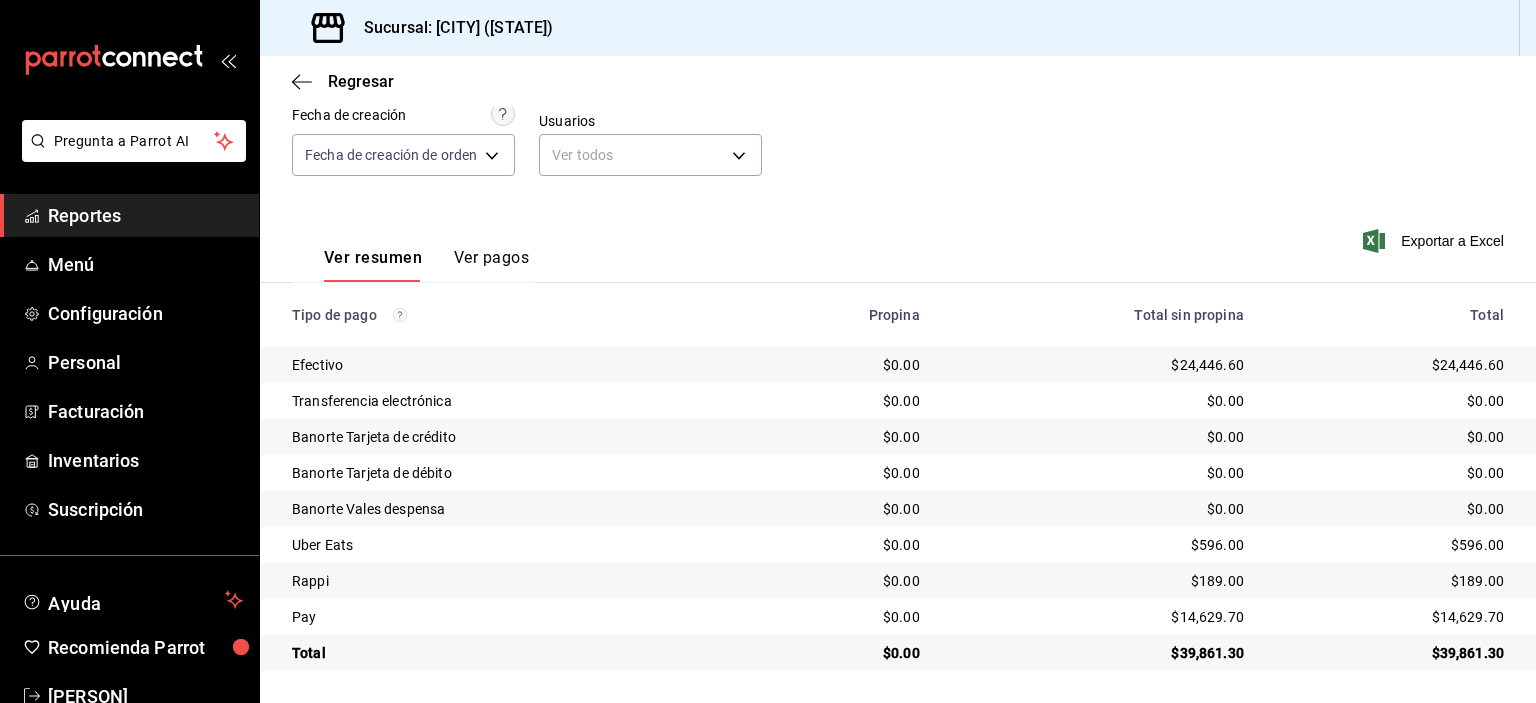 click on "$189.00" at bounding box center (1390, 581) 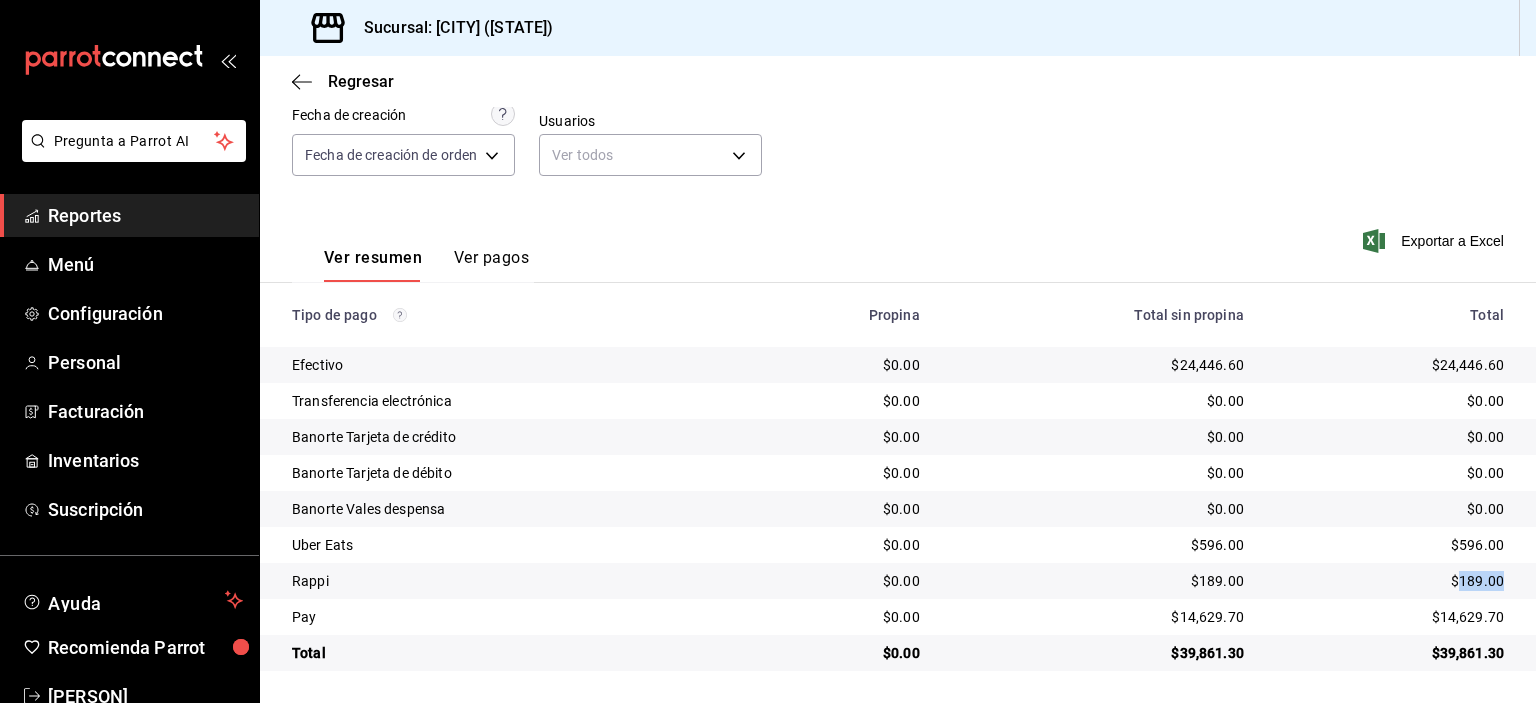 click on "$189.00" at bounding box center (1390, 581) 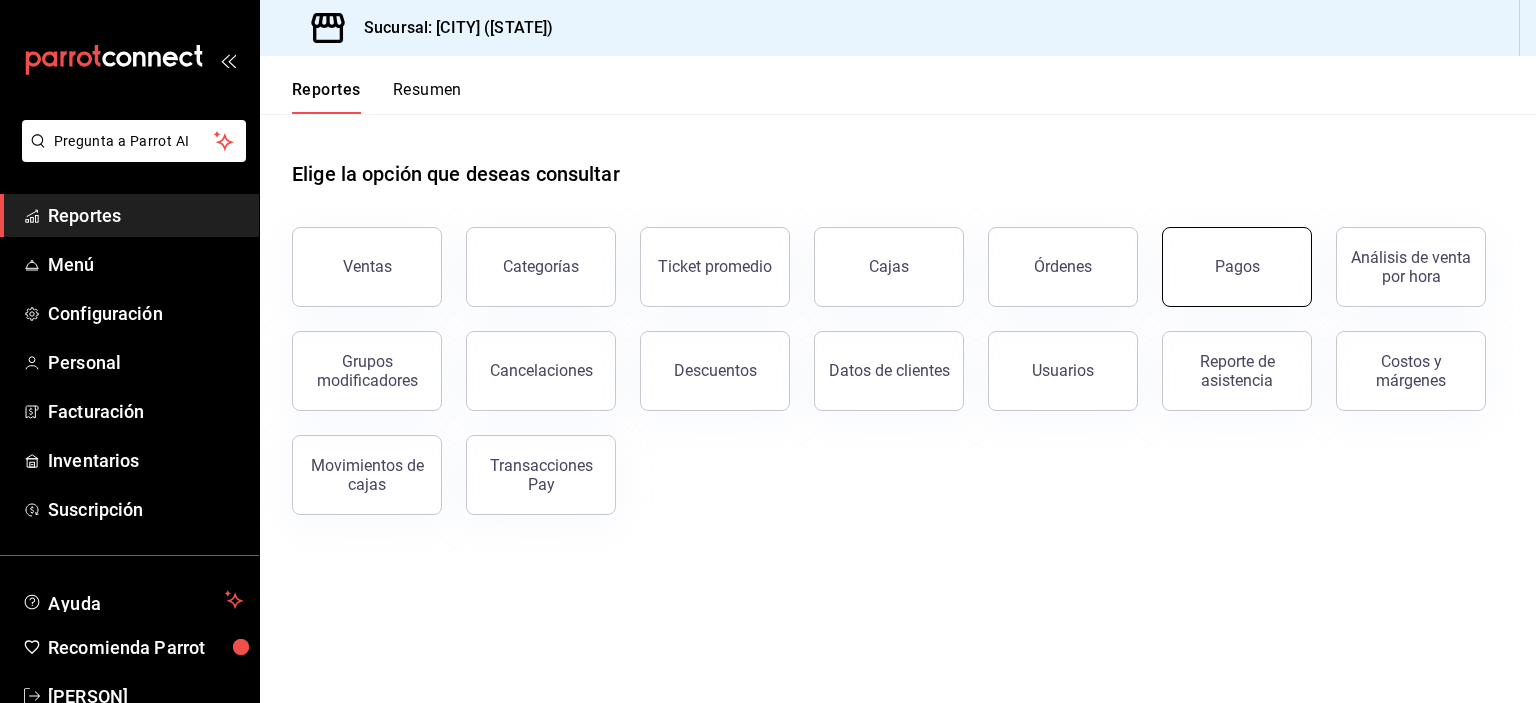 click on "Pagos" at bounding box center (1237, 267) 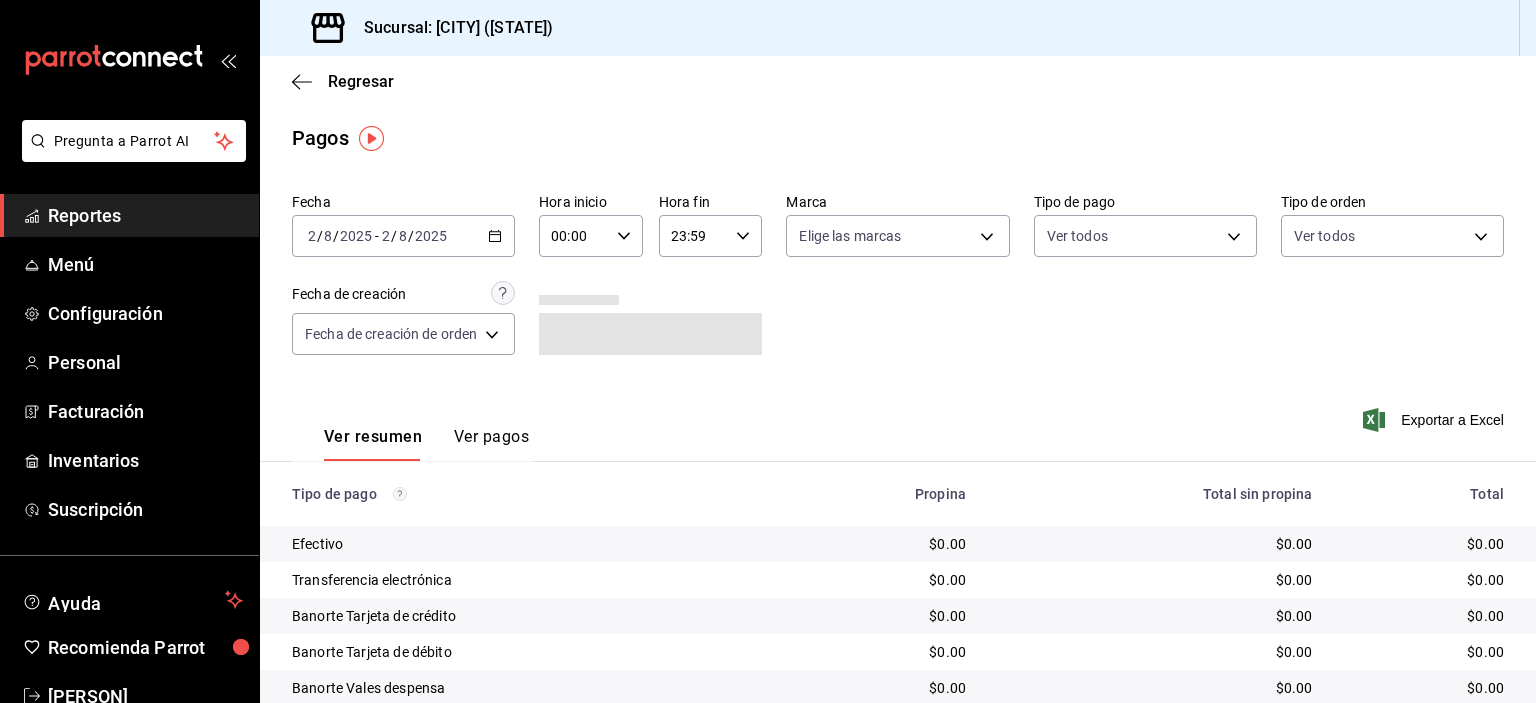 click on "Reportes" at bounding box center (145, 215) 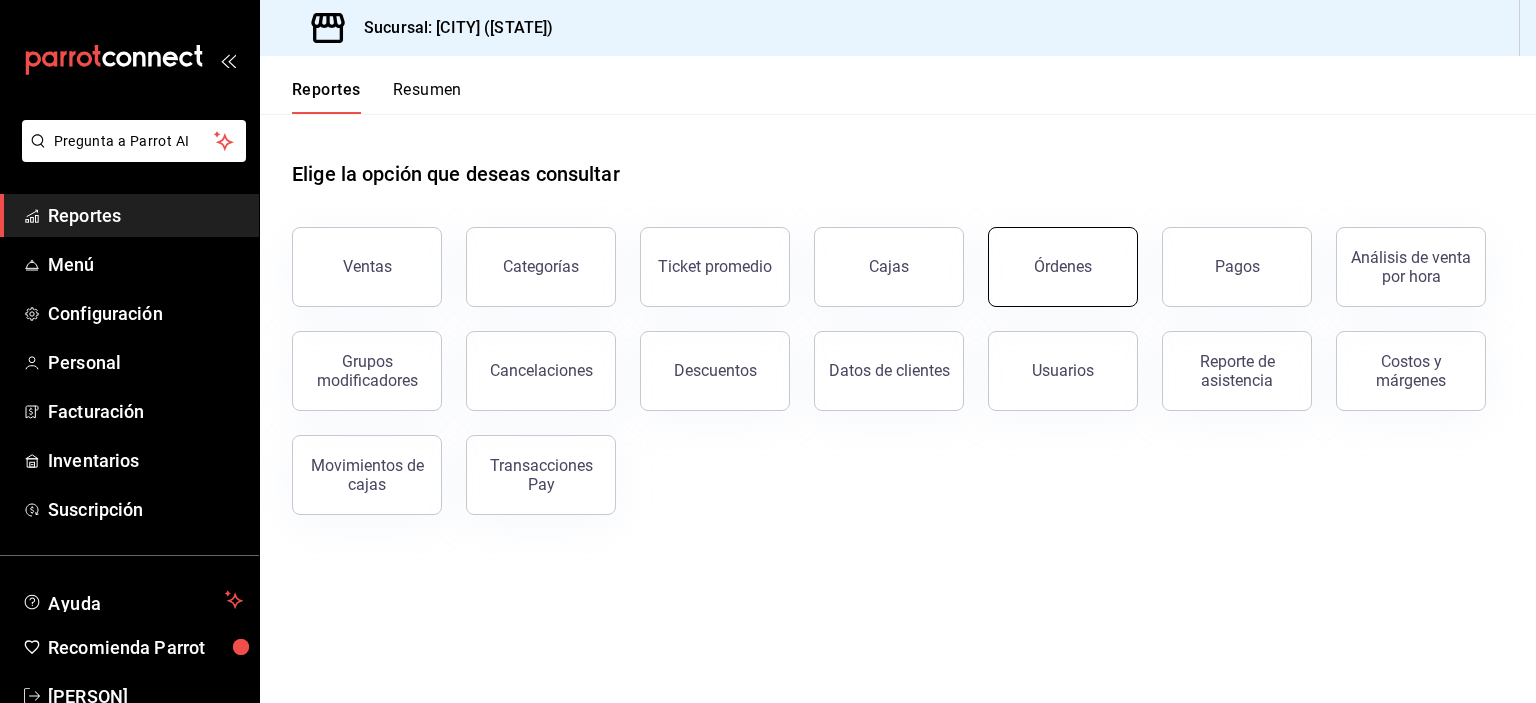 click on "Órdenes" at bounding box center (1063, 267) 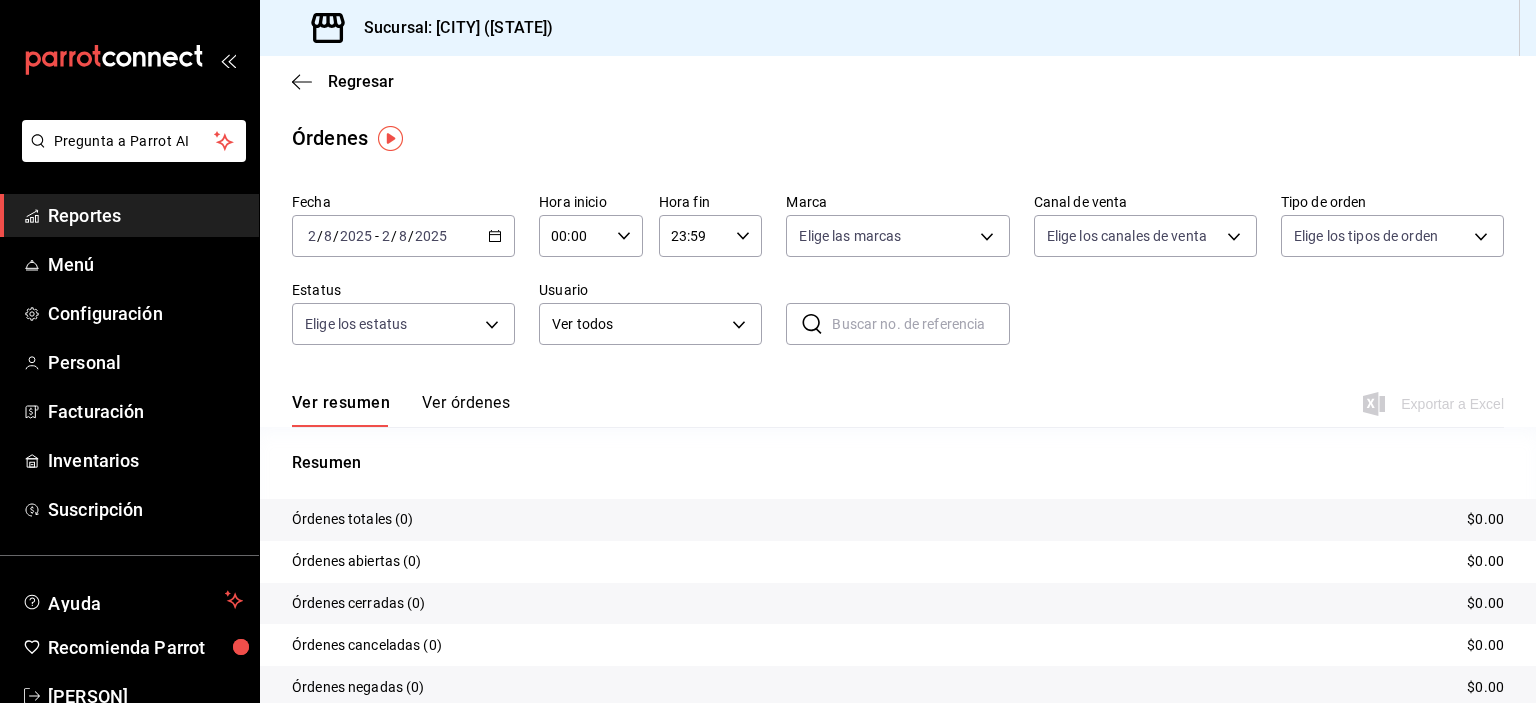 click on "2025-08-02 2 / 8 / 2025 - 2025-08-02 2 / 8 / 2025" at bounding box center [403, 236] 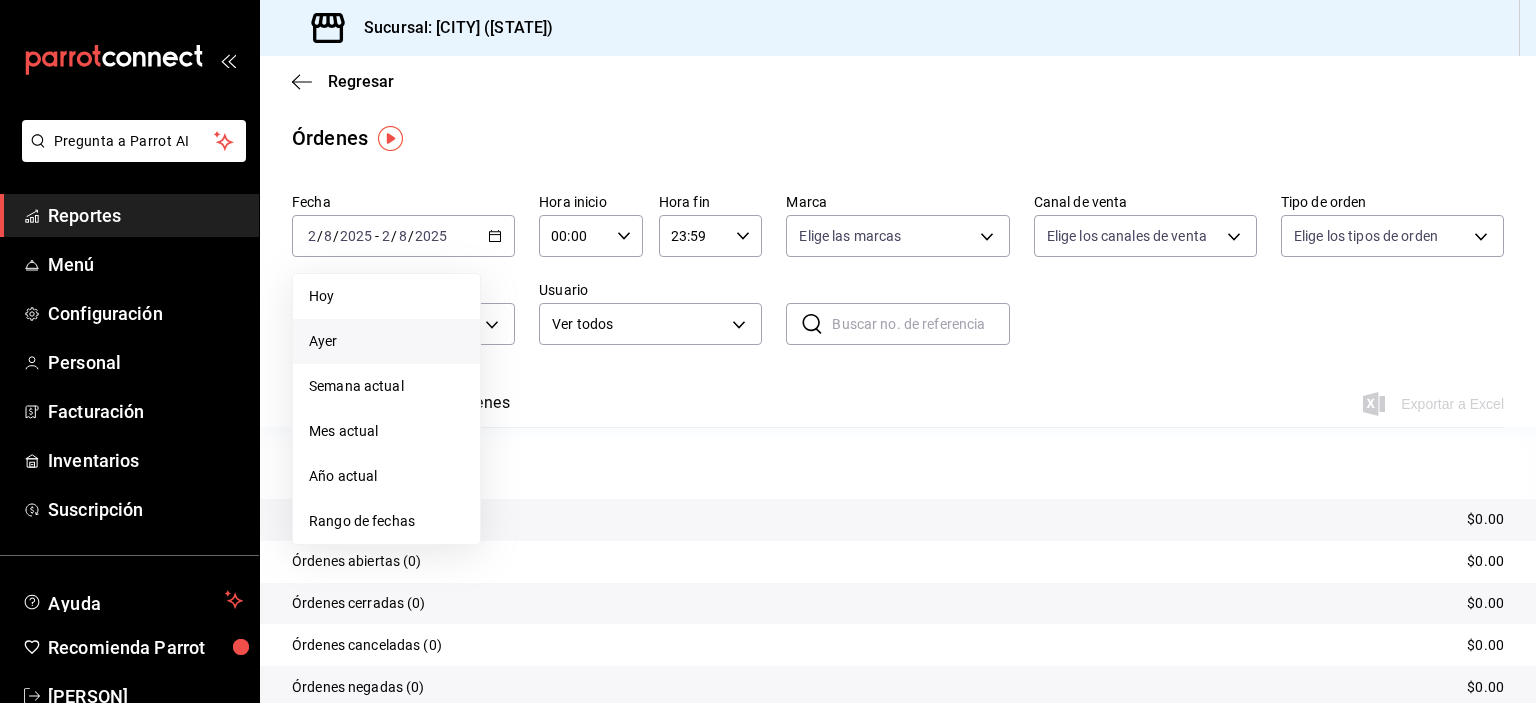 click on "Ayer" at bounding box center [386, 341] 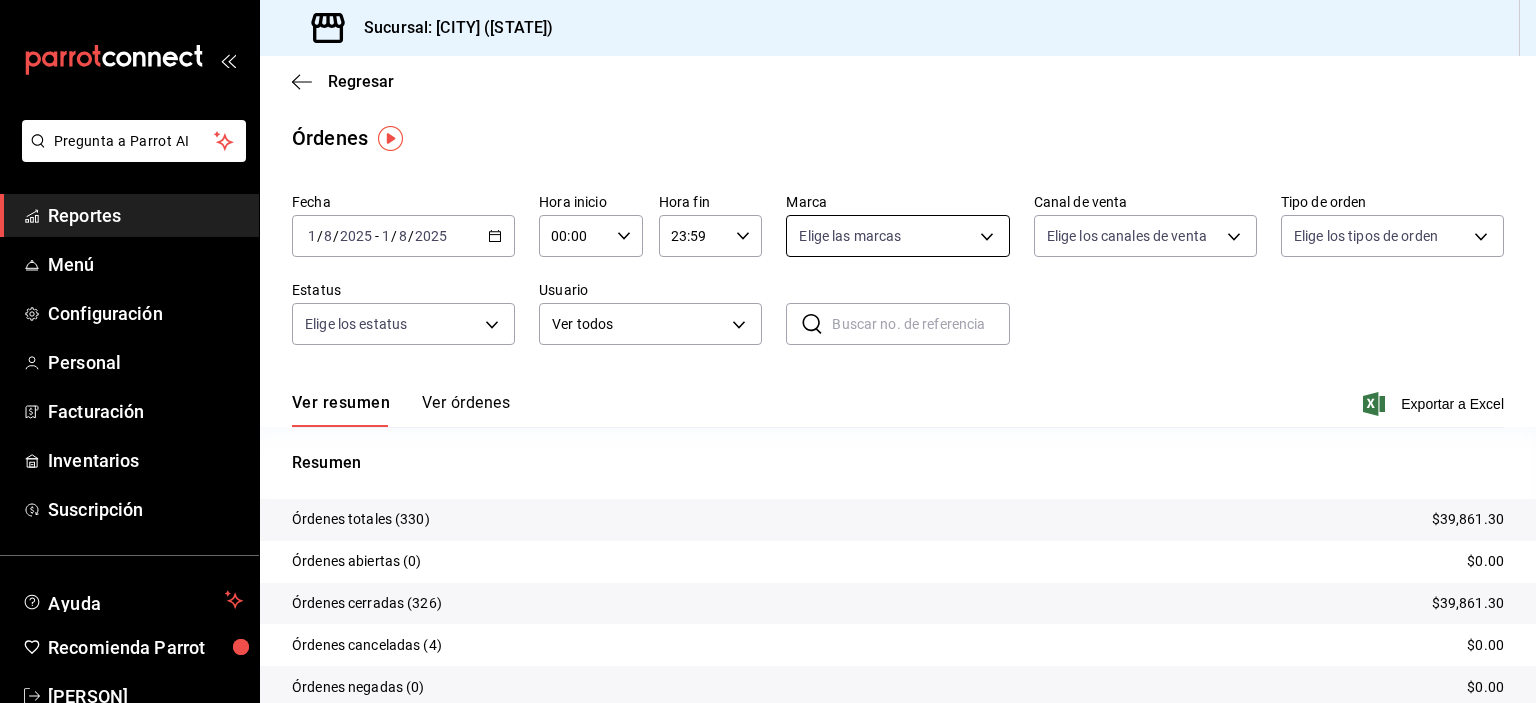 click on "Pregunta a Parrot AI Reportes   Menú   Configuración   Personal   Facturación   Inventarios   Suscripción   Ayuda Recomienda Parrot   [PERSON]   Sugerir nueva función   Sucursal: Hornely (MTY) Regresar Órdenes Fecha [DATE] [DATE] - [DATE] [DATE] Hora inicio 00:00 Hora inicio Hora fin 23:59 Hora fin Marca Elige las marcas Canal de venta Elige los canales de venta Tipo de orden Elige los tipos de orden Estatus Elige los estatus Usuario Ver todos ALL ​ ​ Ver resumen Ver órdenes Exportar a Excel Resumen Órdenes totales (330) $[AMOUNT] Órdenes abiertas (0) $[AMOUNT] Órdenes cerradas (326) $[AMOUNT] Órdenes canceladas (4) $[AMOUNT] Órdenes negadas (0) $[AMOUNT] ¿Quieres ver el consumo promedio por orden y comensal? Ve al reporte de Ticket promedio Pregunta a Parrot AI Reportes   Menú   Configuración   Personal   Facturación   Inventarios   Suscripción   Ayuda Recomienda Parrot   [PERSON]   Sugerir nueva función   GANA 1 MES GRATIS EN TU SUSCRIPCIÓN AQUÍ Ir a video" at bounding box center [768, 351] 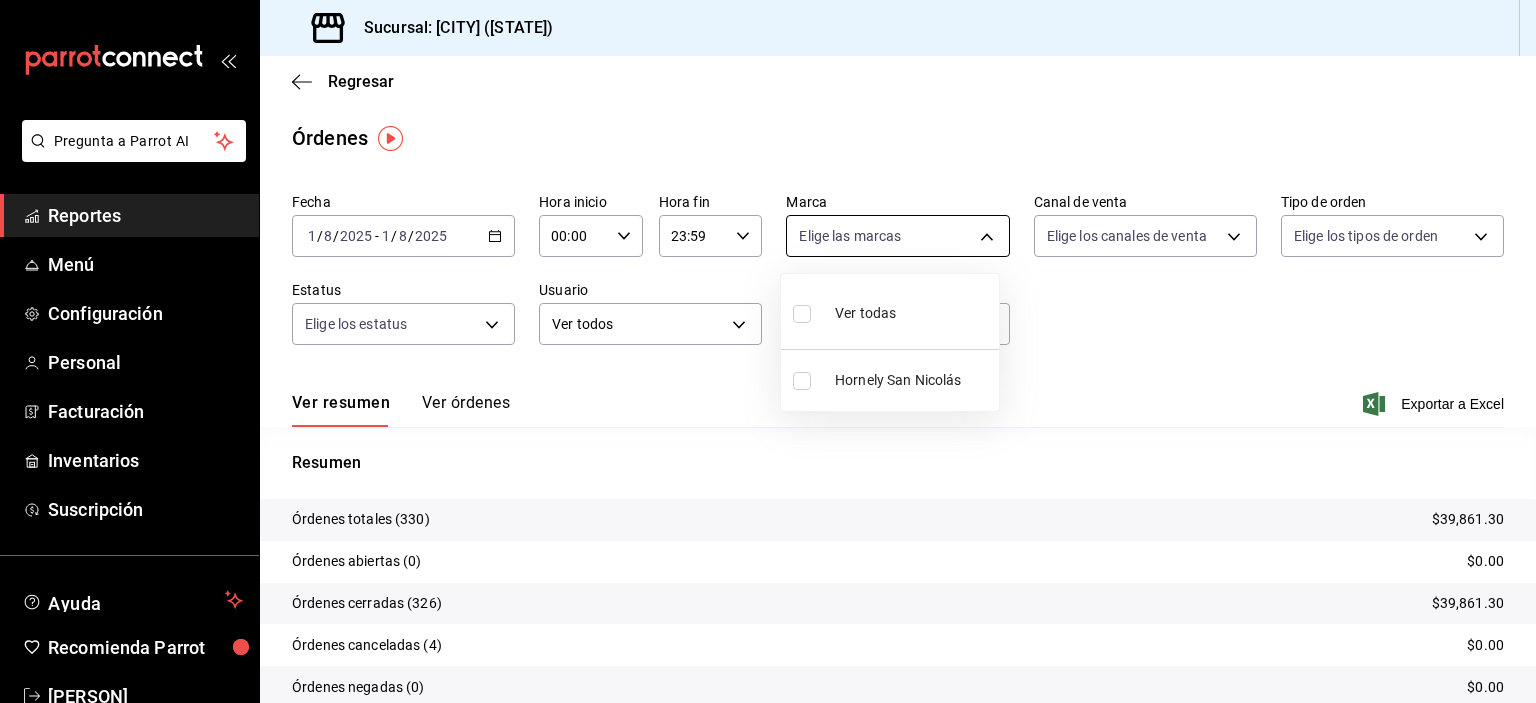 click at bounding box center [768, 351] 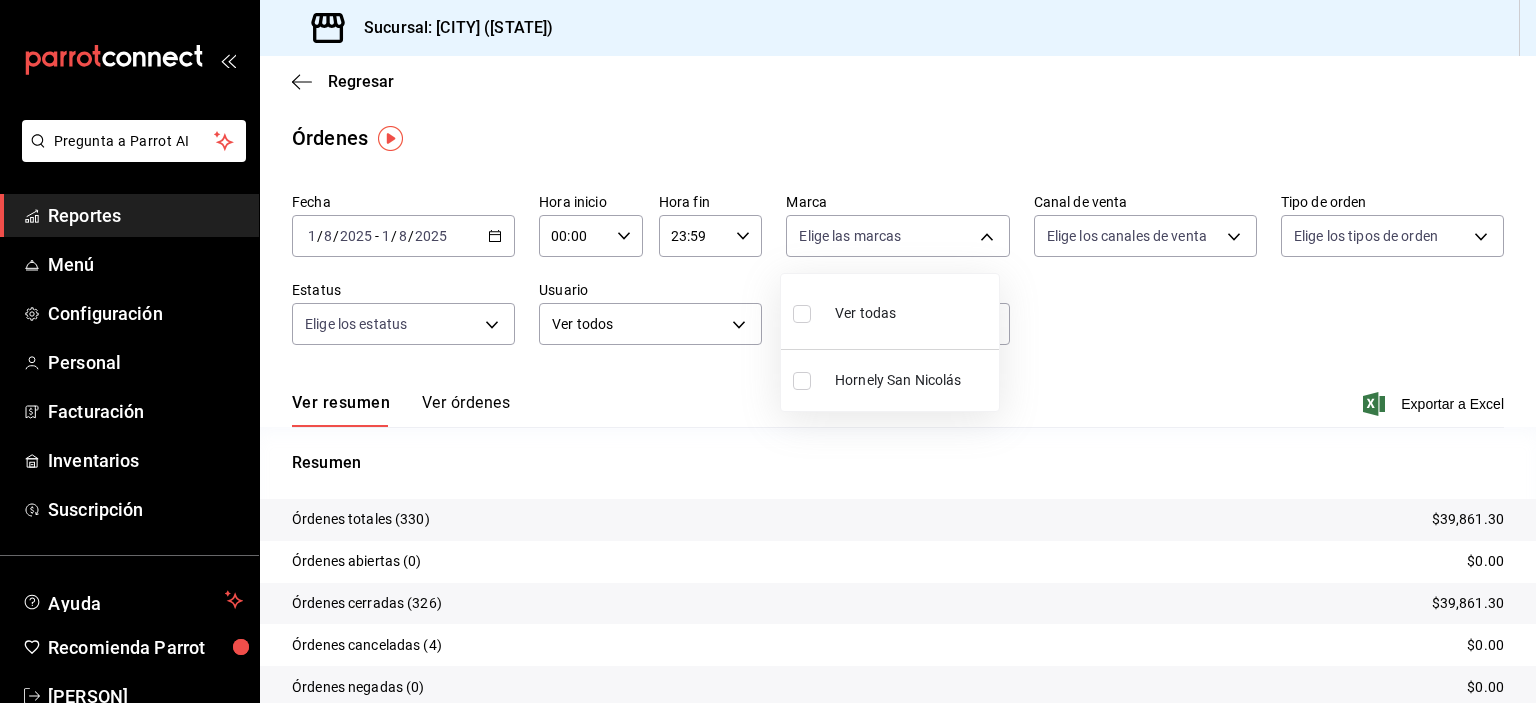click on "Hornely San Nicolás" at bounding box center [913, 380] 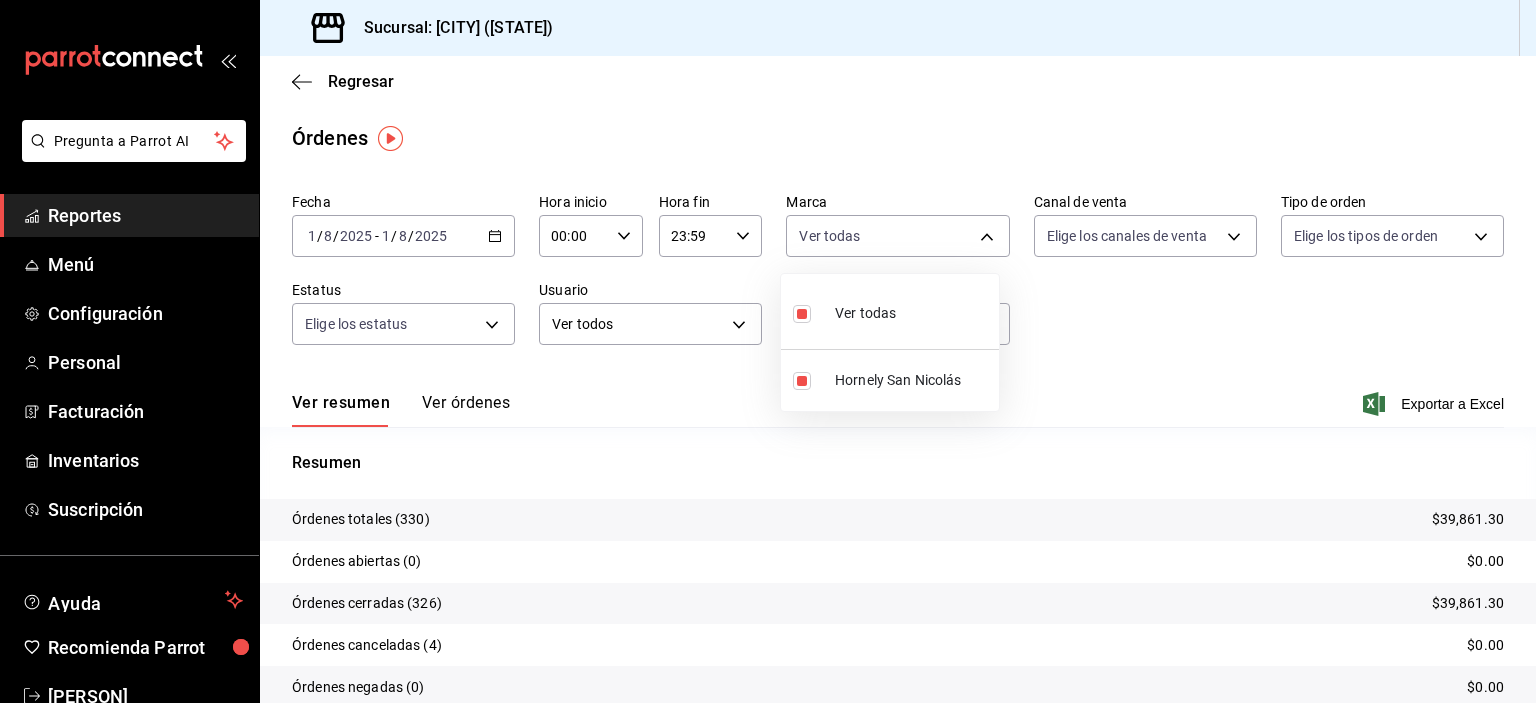 click at bounding box center [768, 351] 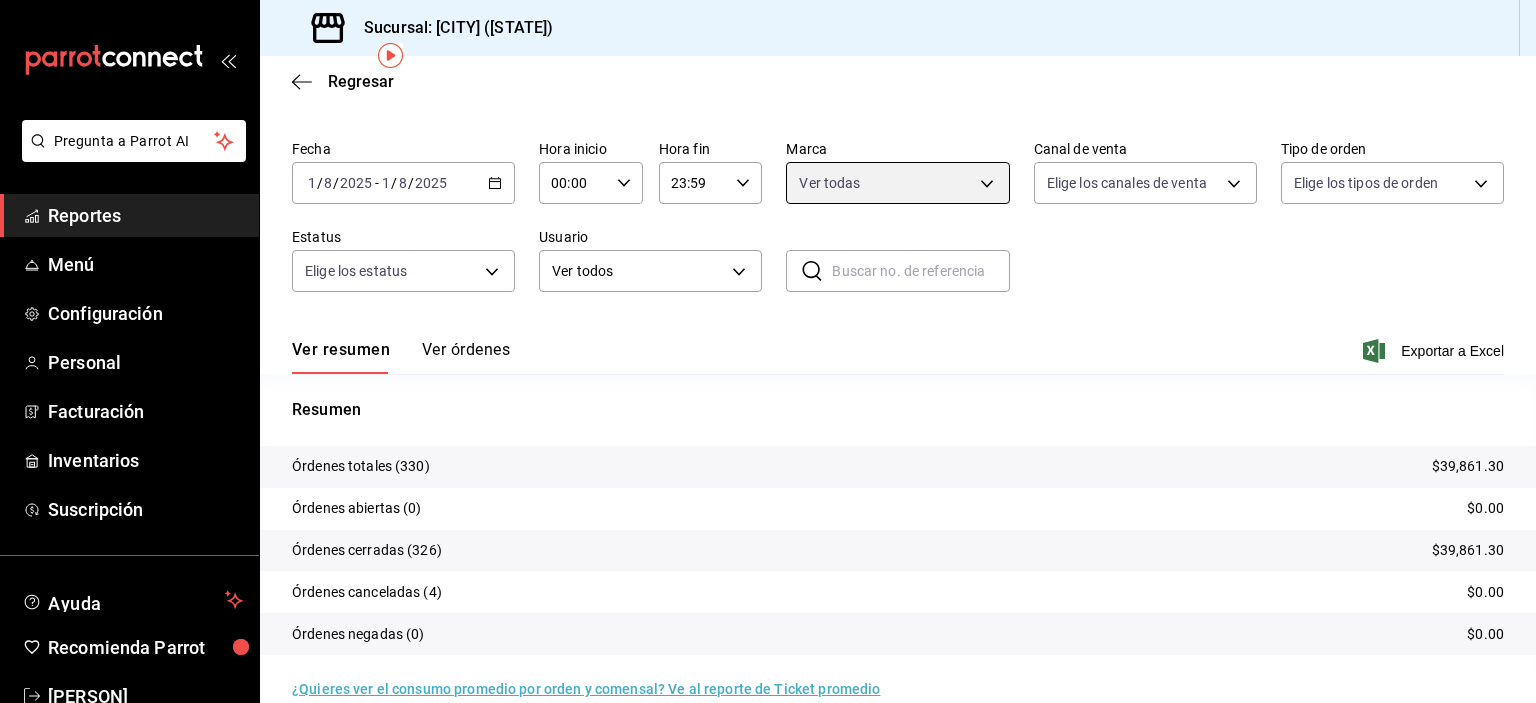 scroll, scrollTop: 82, scrollLeft: 0, axis: vertical 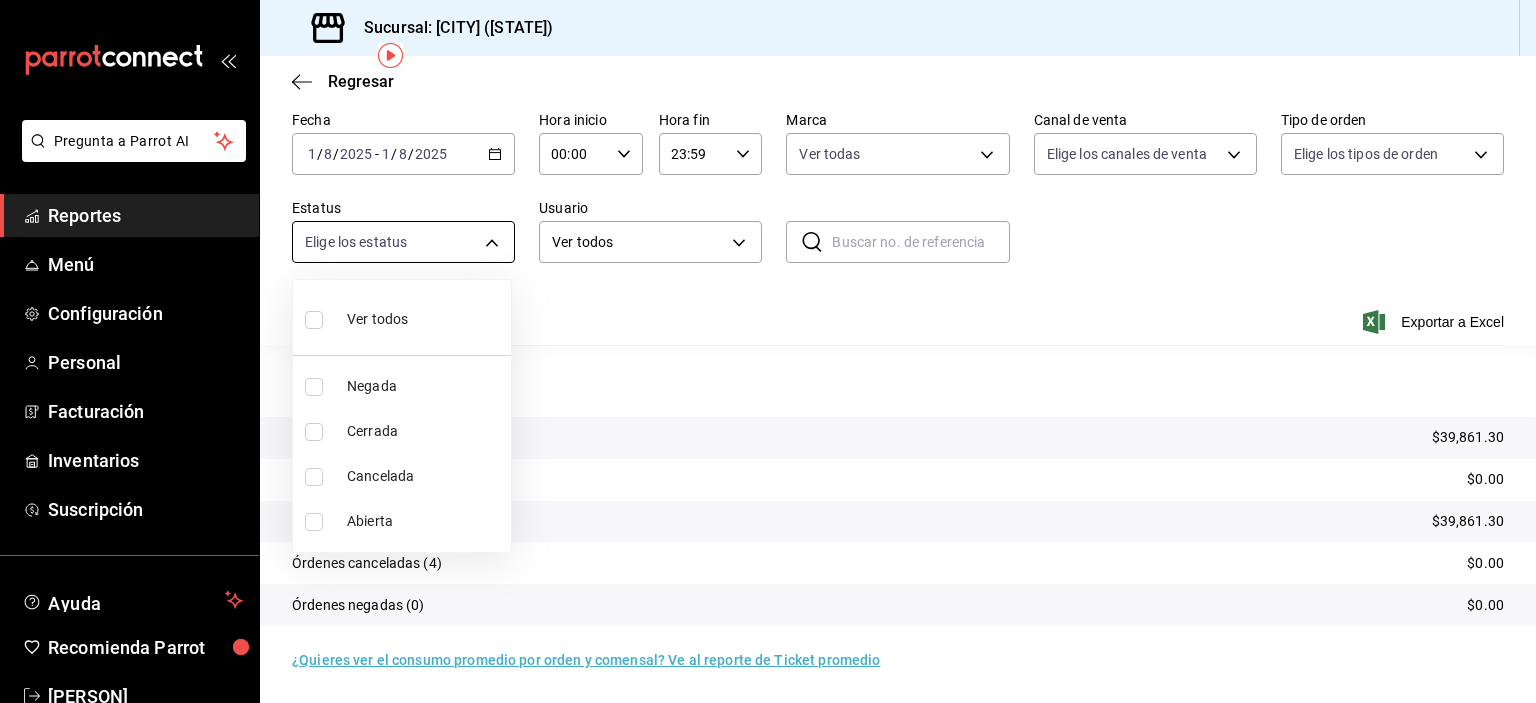 click on "Pregunta a Parrot AI Reportes   Menú   Configuración   Personal   Facturación   Inventarios   Suscripción   Ayuda Recomienda Parrot   [PERSON]   Sugerir nueva función   Sucursal: Hornely (MTY) Regresar Órdenes Fecha [DATE] [DATE] - [DATE] [DATE] Hora inicio 00:00 Hora inicio Hora fin 23:59 Hora fin Marca Ver todas [UUID] Canal de venta Elige los canales de venta Tipo de orden Elige los tipos de orden Estatus Elige los estatus Usuario Ver todos ALL ​ ​ Ver resumen Ver órdenes Exportar a Excel Resumen Órdenes totales (330) $[AMOUNT] Órdenes abiertas (0) $[AMOUNT] Órdenes cerradas (326) $[AMOUNT] Órdenes canceladas (4) $[AMOUNT] Órdenes negadas (0) $[AMOUNT] ¿Quieres ver el consumo promedio por orden y comensal? Ve al reporte de Ticket promedio Pregunta a Parrot AI Reportes   Menú   Configuración   Personal   Facturación   Inventarios   Suscripción   Ayuda Recomienda Parrot   [PERSON]   Sugerir nueva función   Ver video tutorial Negada" at bounding box center (768, 351) 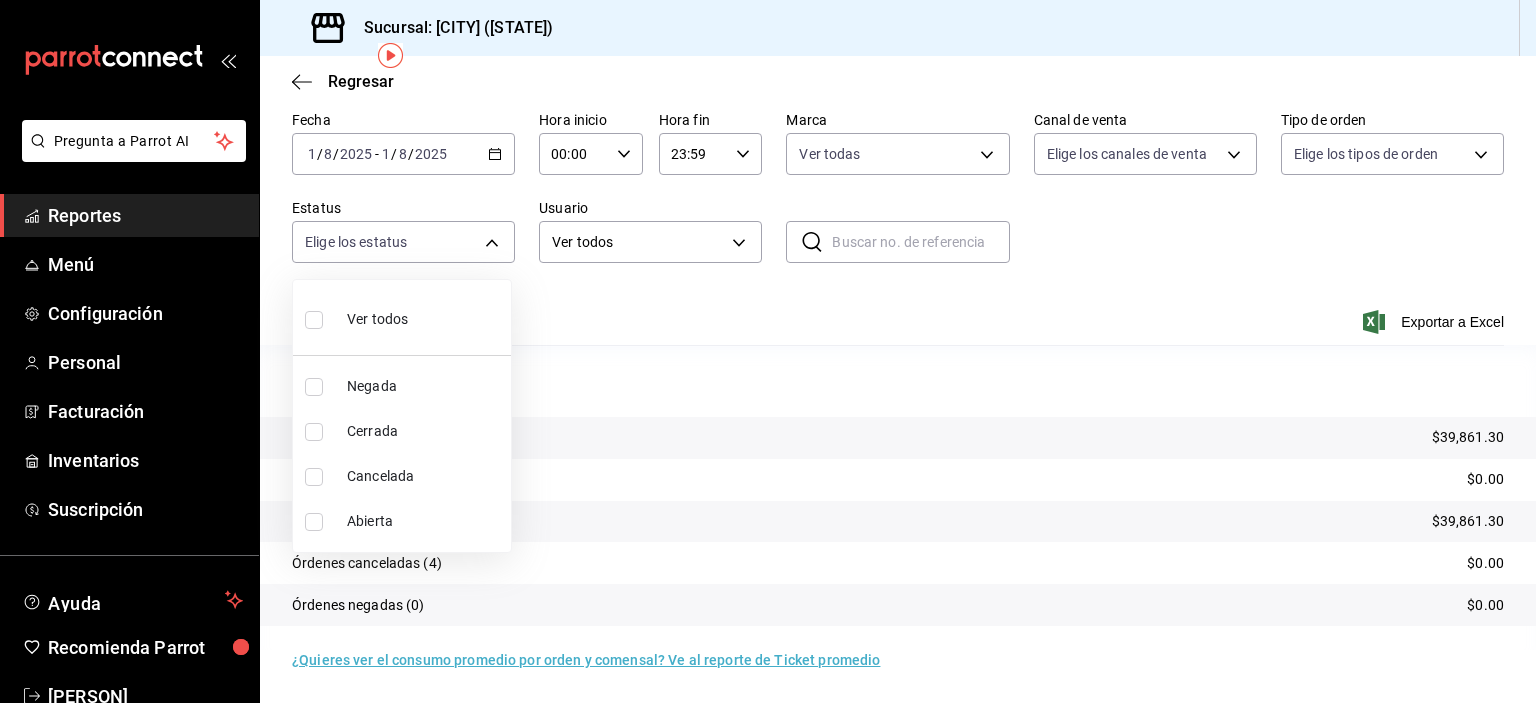 click at bounding box center (768, 351) 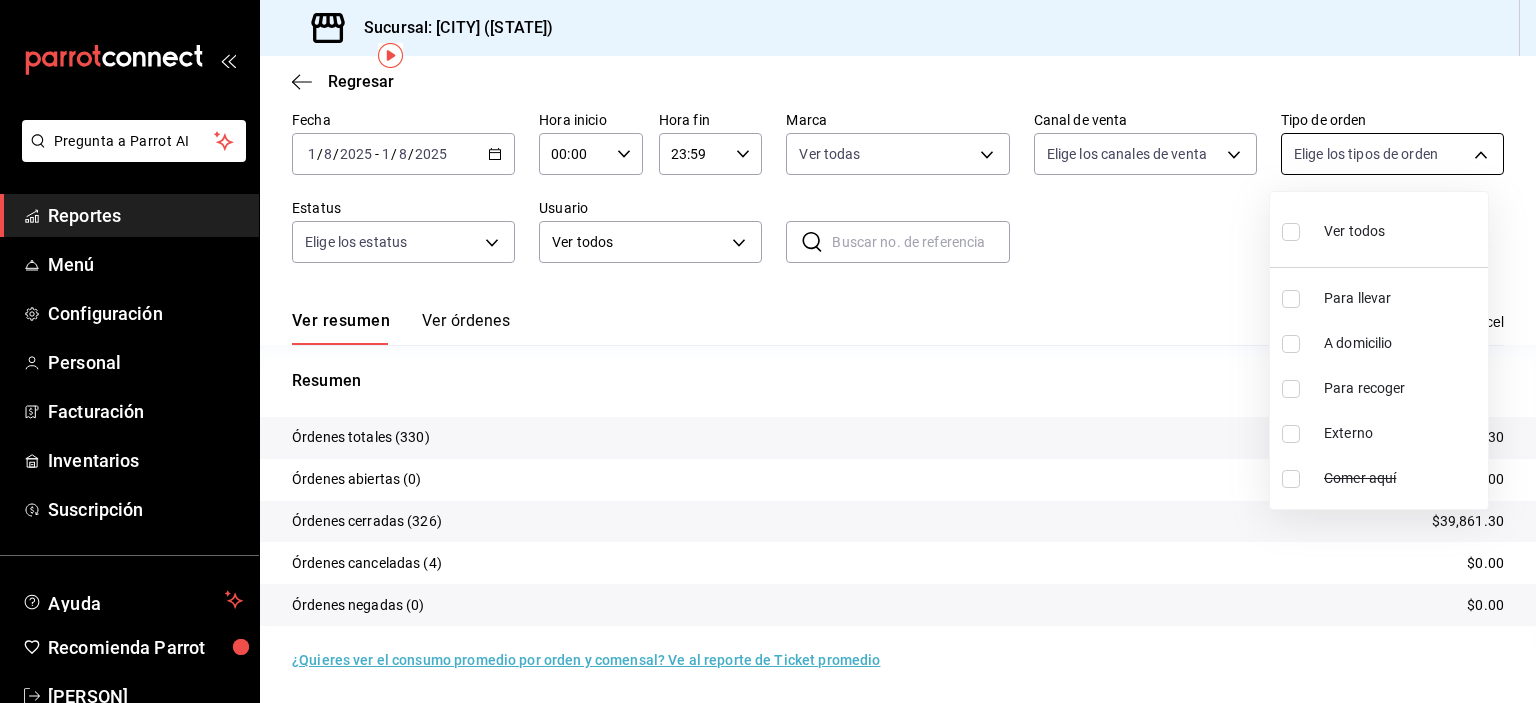 click on "Pregunta a Parrot AI Reportes   Menú   Configuración   Personal   Facturación   Inventarios   Suscripción   Ayuda Recomienda Parrot   [PERSON]   Sugerir nueva función   Sucursal: Hornely (MTY) Regresar Órdenes Fecha [DATE] [DATE] - [DATE] [DATE] Hora inicio 00:00 Hora inicio Hora fin 23:59 Hora fin Marca Ver todas [UUID] Canal de venta Elige los canales de venta Tipo de orden Elige los tipos de orden Estatus Elige los estatus Usuario Ver todos ALL ​ ​ Ver resumen Ver órdenes Exportar a Excel Resumen Órdenes totales (330) $[AMOUNT] Órdenes abiertas (0) $[AMOUNT] Órdenes cerradas (326) $[AMOUNT] Órdenes canceladas (4) $[AMOUNT] Órdenes negadas (0) $[AMOUNT] ¿Quieres ver el consumo promedio por orden y comensal? Ve al reporte de Ticket promedio Pregunta a Parrot AI Reportes   Menú   Configuración   Personal   Facturación   Inventarios   Suscripción   Ayuda Recomienda Parrot   [PERSON]   Sugerir nueva función   Ver video tutorial" at bounding box center (768, 351) 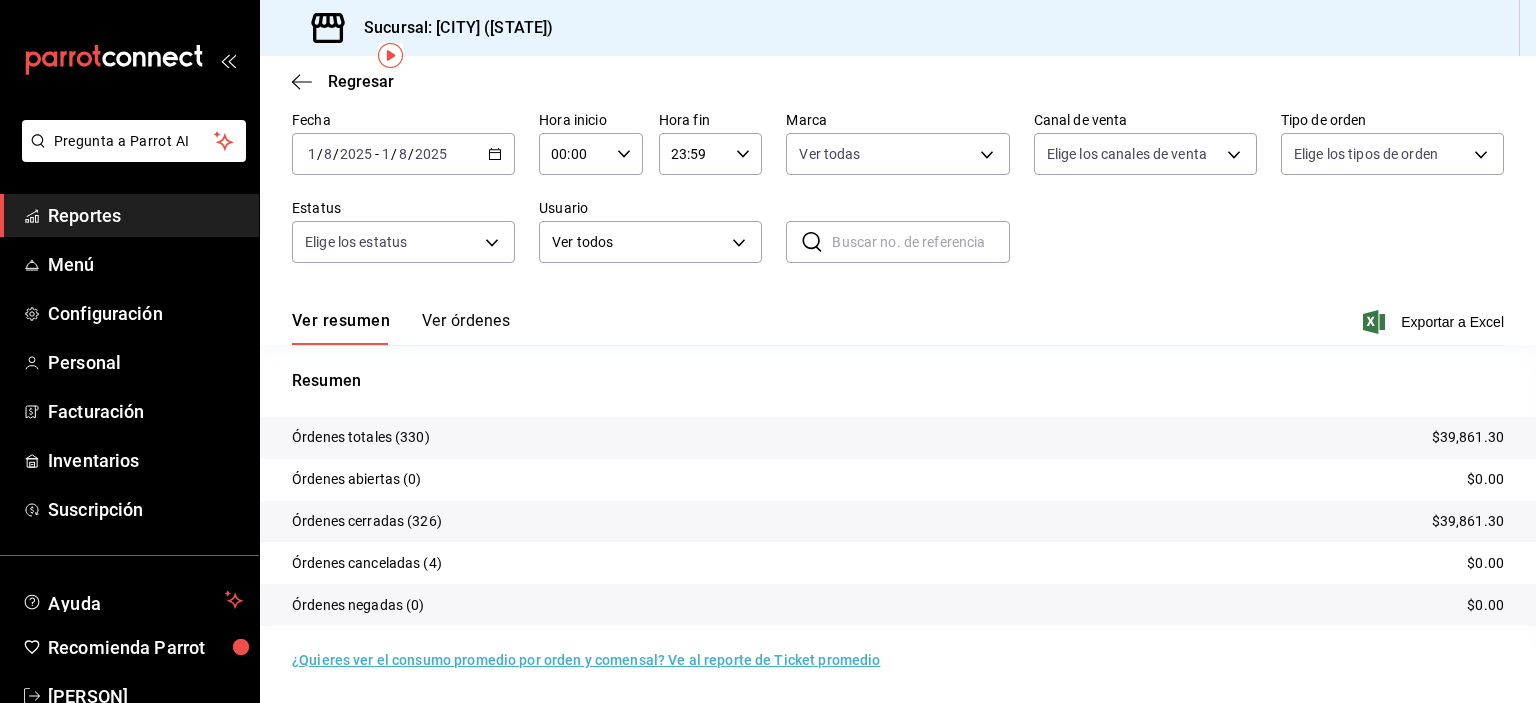 click on "Pregunta a Parrot AI Reportes   Menú   Configuración   Personal   Facturación   Inventarios   Suscripción   Ayuda Recomienda Parrot   [PERSON]   Sugerir nueva función   Sucursal: Hornely (MTY) Regresar Órdenes Fecha [DATE] [DATE] - [DATE] [DATE] Hora inicio 00:00 Hora inicio Hora fin 23:59 Hora fin Marca Ver todas [UUID] Canal de venta Elige los canales de venta Tipo de orden Elige los tipos de orden Estatus Elige los estatus Usuario Ver todos ALL ​ ​ Ver resumen Ver órdenes Exportar a Excel Resumen Órdenes totales (330) $[AMOUNT] Órdenes abiertas (0) $[AMOUNT] Órdenes cerradas (326) $[AMOUNT] Órdenes canceladas (4) $[AMOUNT] Órdenes negadas (0) $[AMOUNT] ¿Quieres ver el consumo promedio por orden y comensal? Ve al reporte de Ticket promedio Pregunta a Parrot AI Reportes   Menú   Configuración   Personal   Facturación   Inventarios   Suscripción   Ayuda Recomienda Parrot   [PERSON]   Sugerir nueva función   Ver video tutorial" at bounding box center [768, 351] 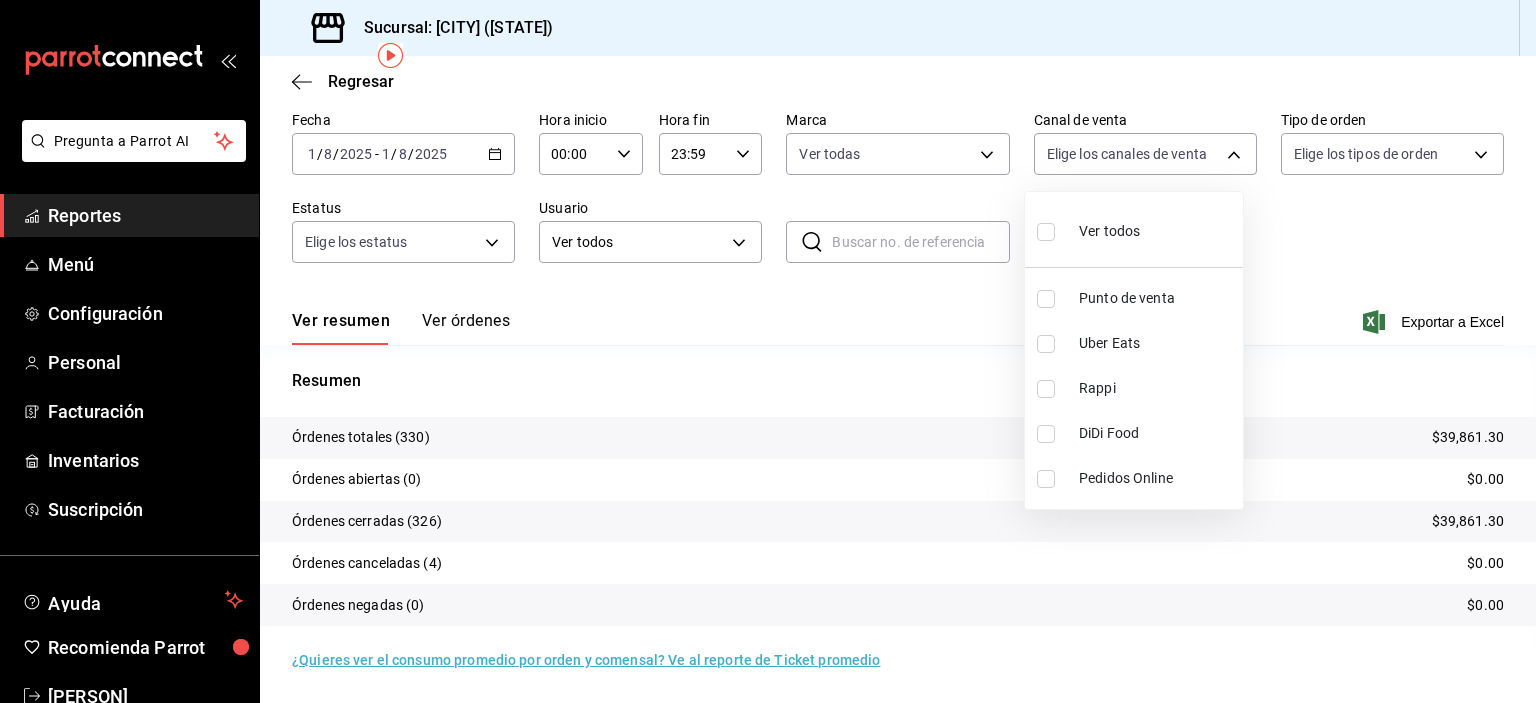 click at bounding box center [768, 351] 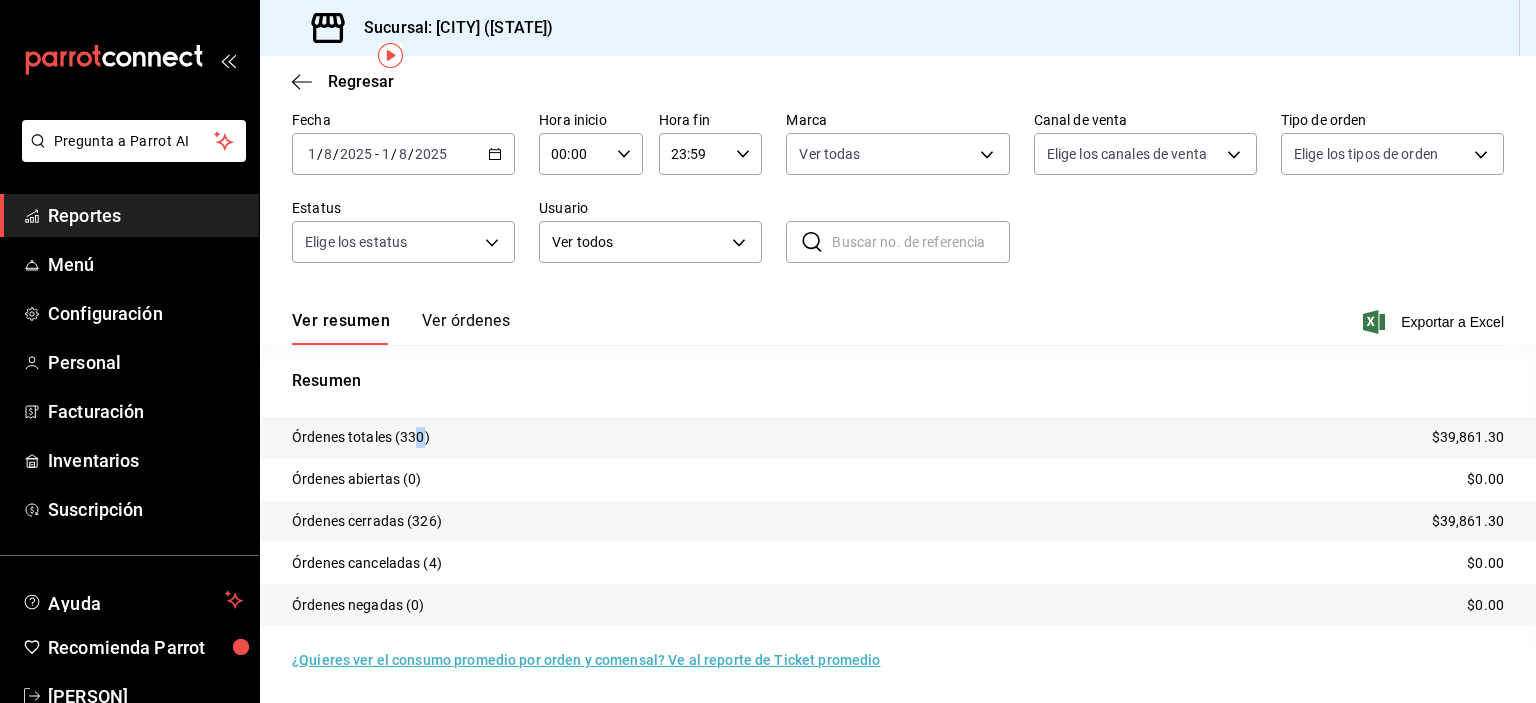click on "Órdenes totales (330)" at bounding box center [361, 437] 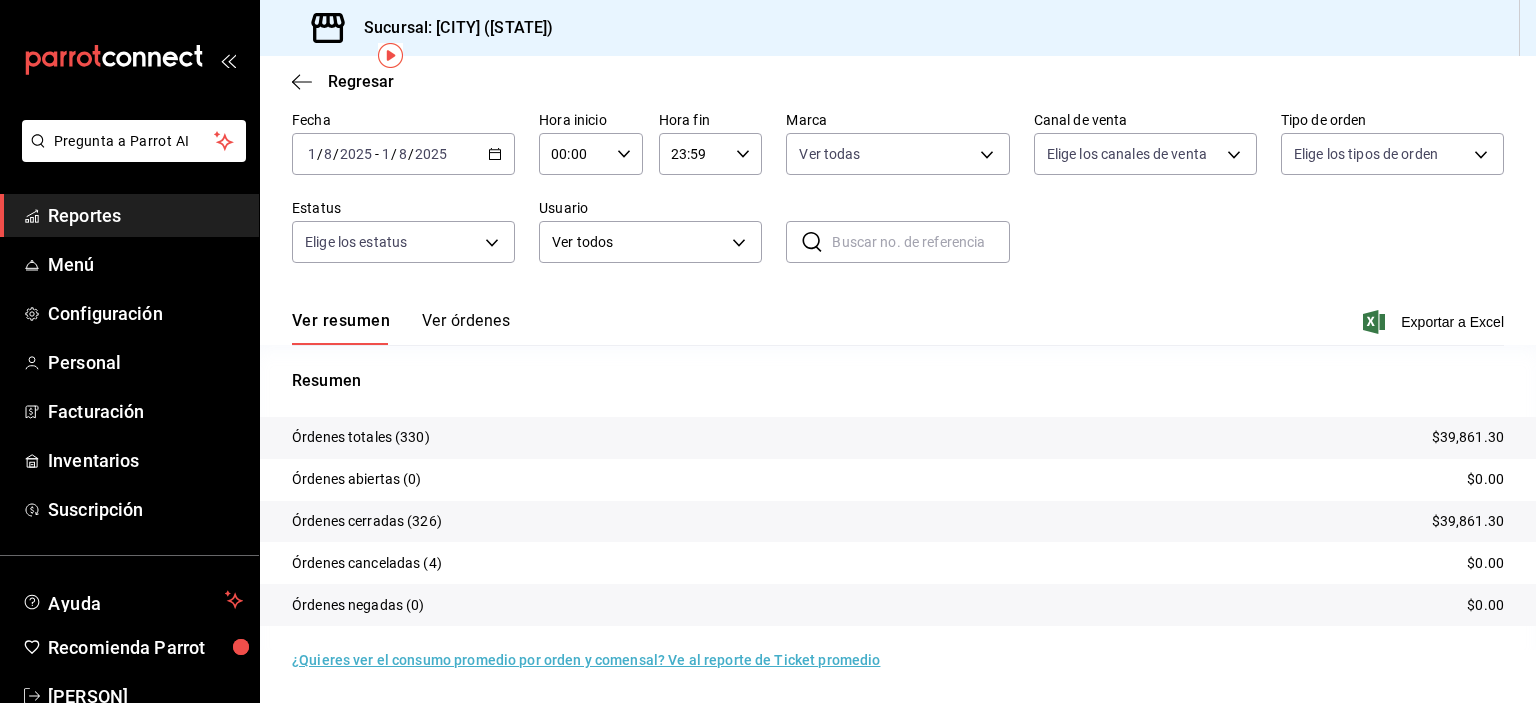 click on "Órdenes totales (330)" at bounding box center [361, 437] 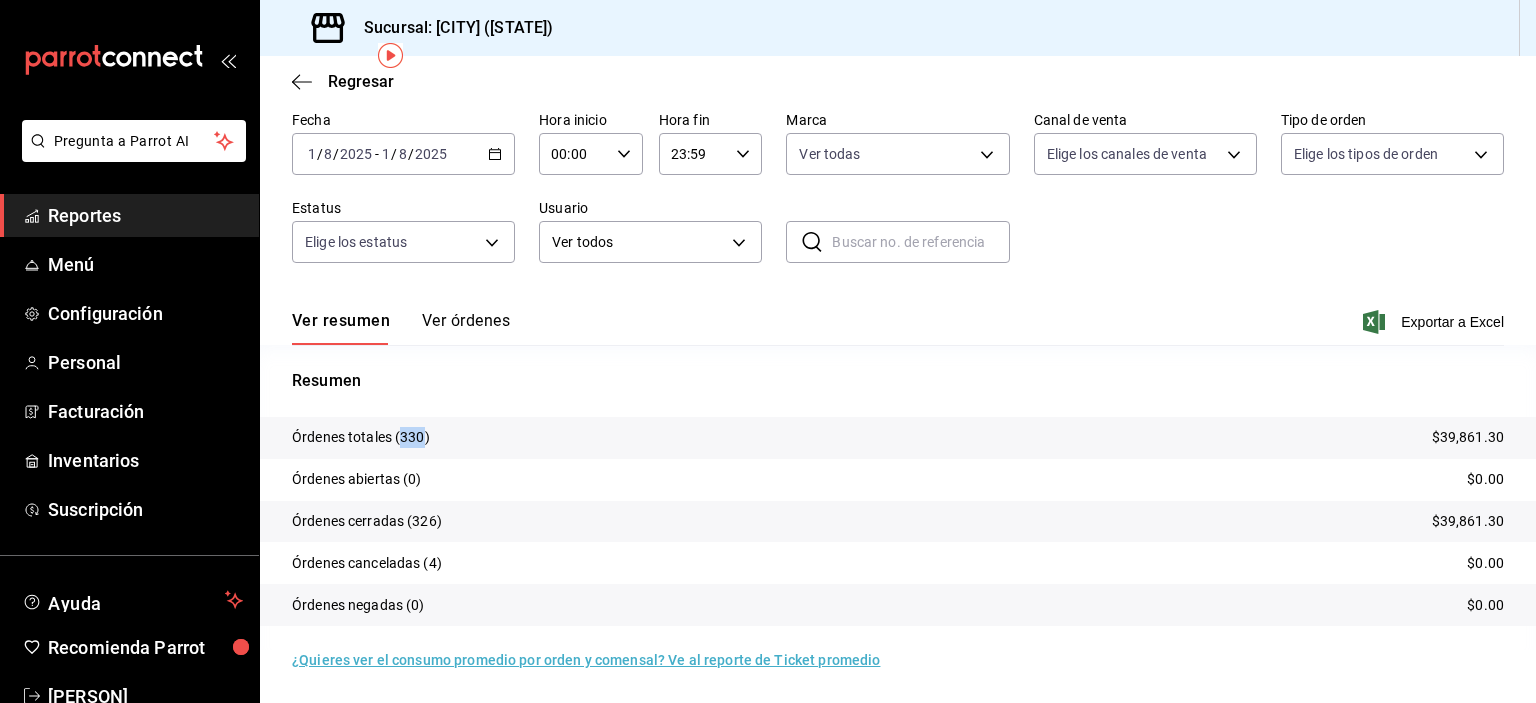click on "Órdenes totales (330)" at bounding box center [361, 437] 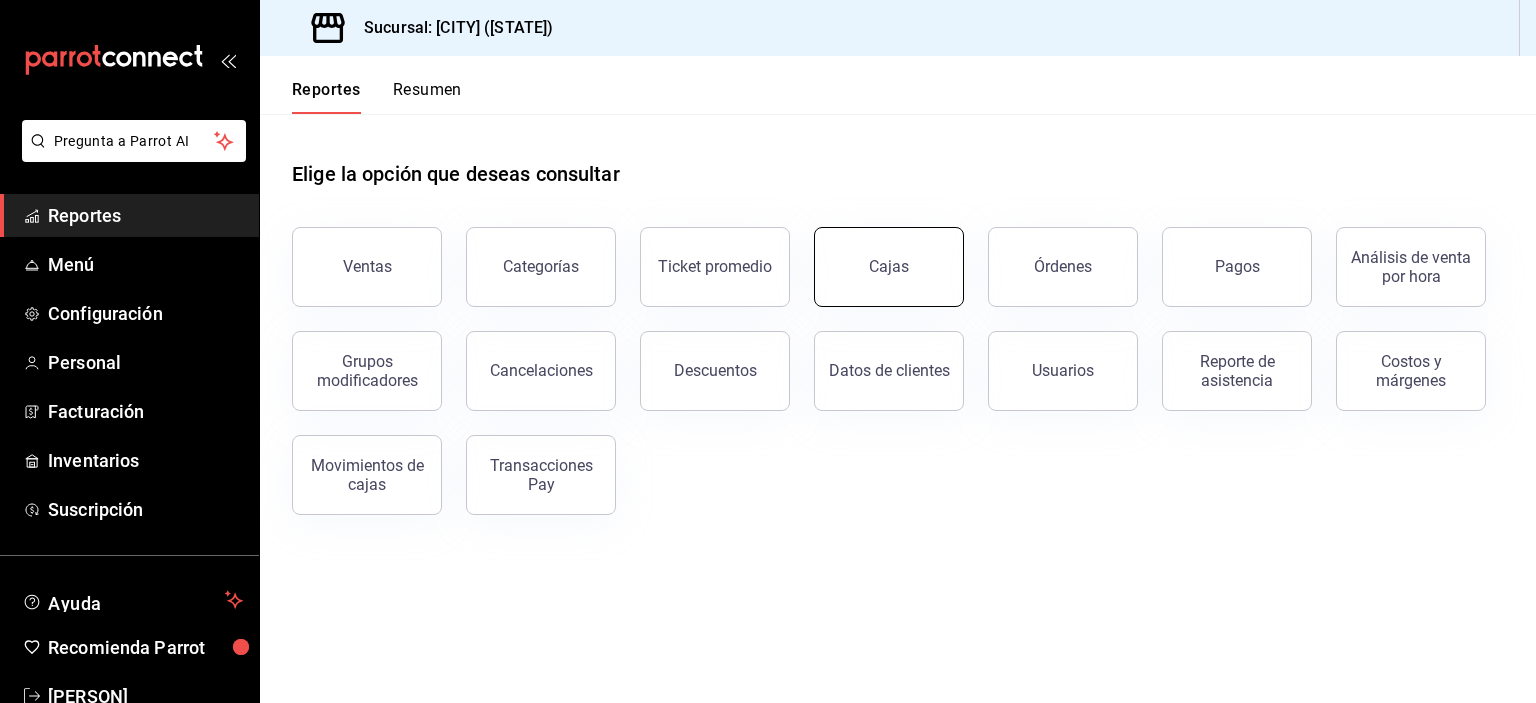 click on "Cajas" at bounding box center (889, 267) 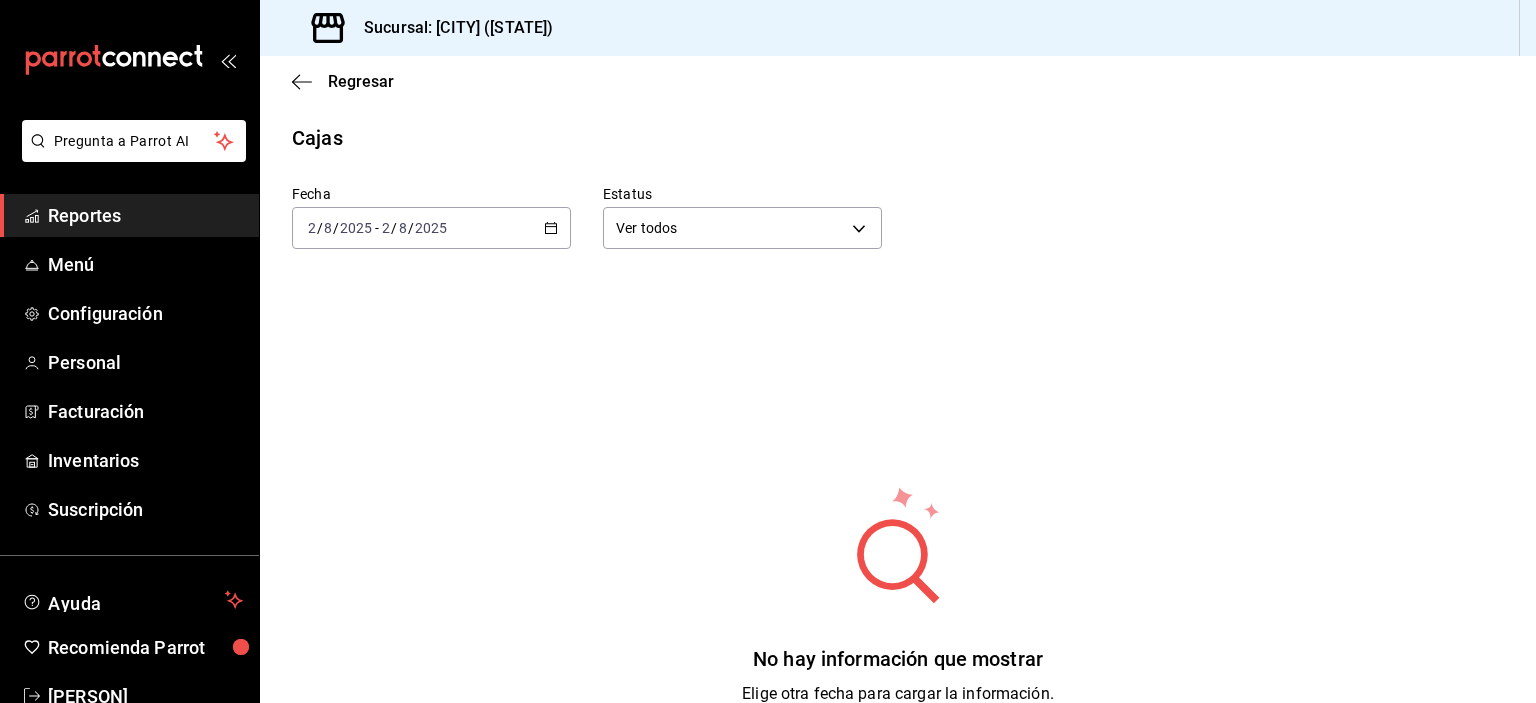 click on "2025-08-02 2 / 8 / 2025 - 2025-08-02 2 / 8 / 2025" at bounding box center (431, 228) 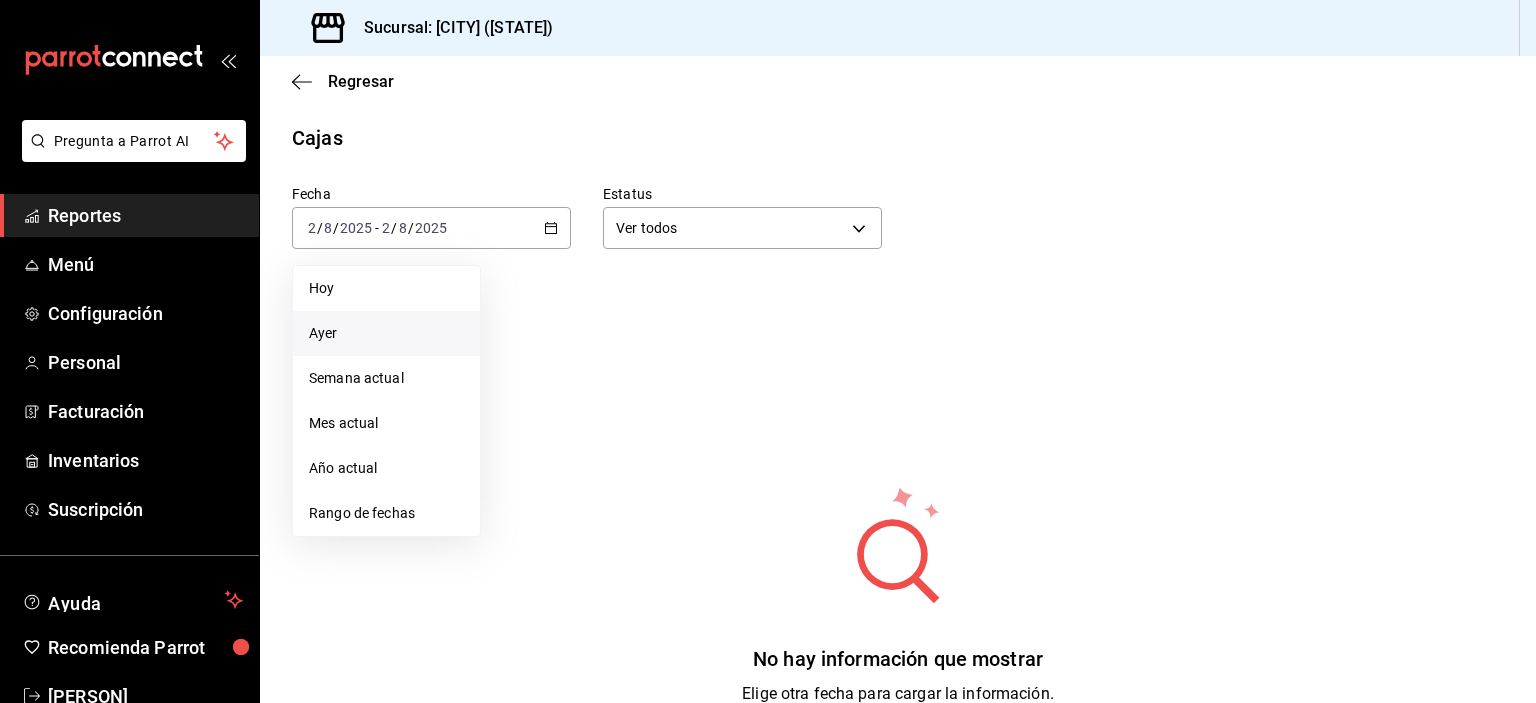 click on "Ayer" at bounding box center [386, 333] 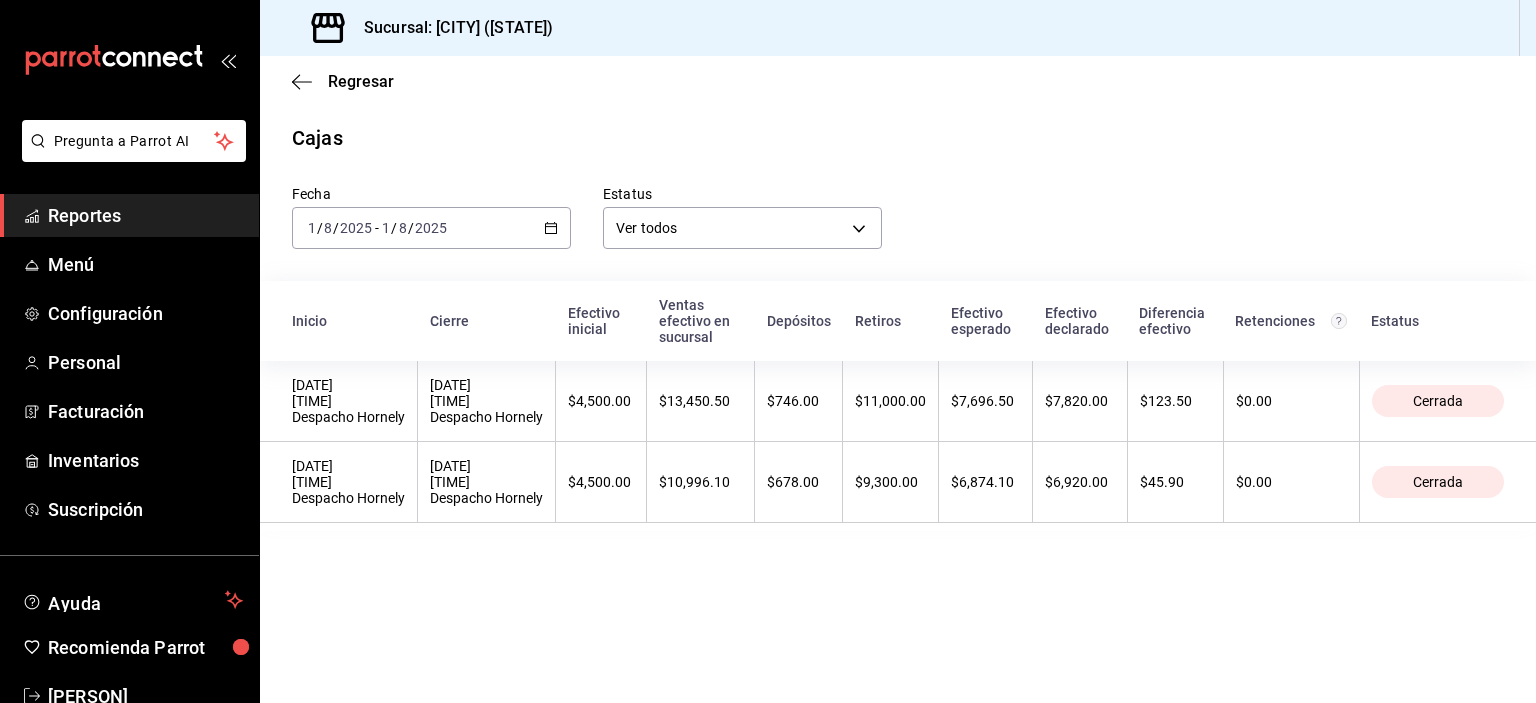 click on "Reportes" at bounding box center (145, 215) 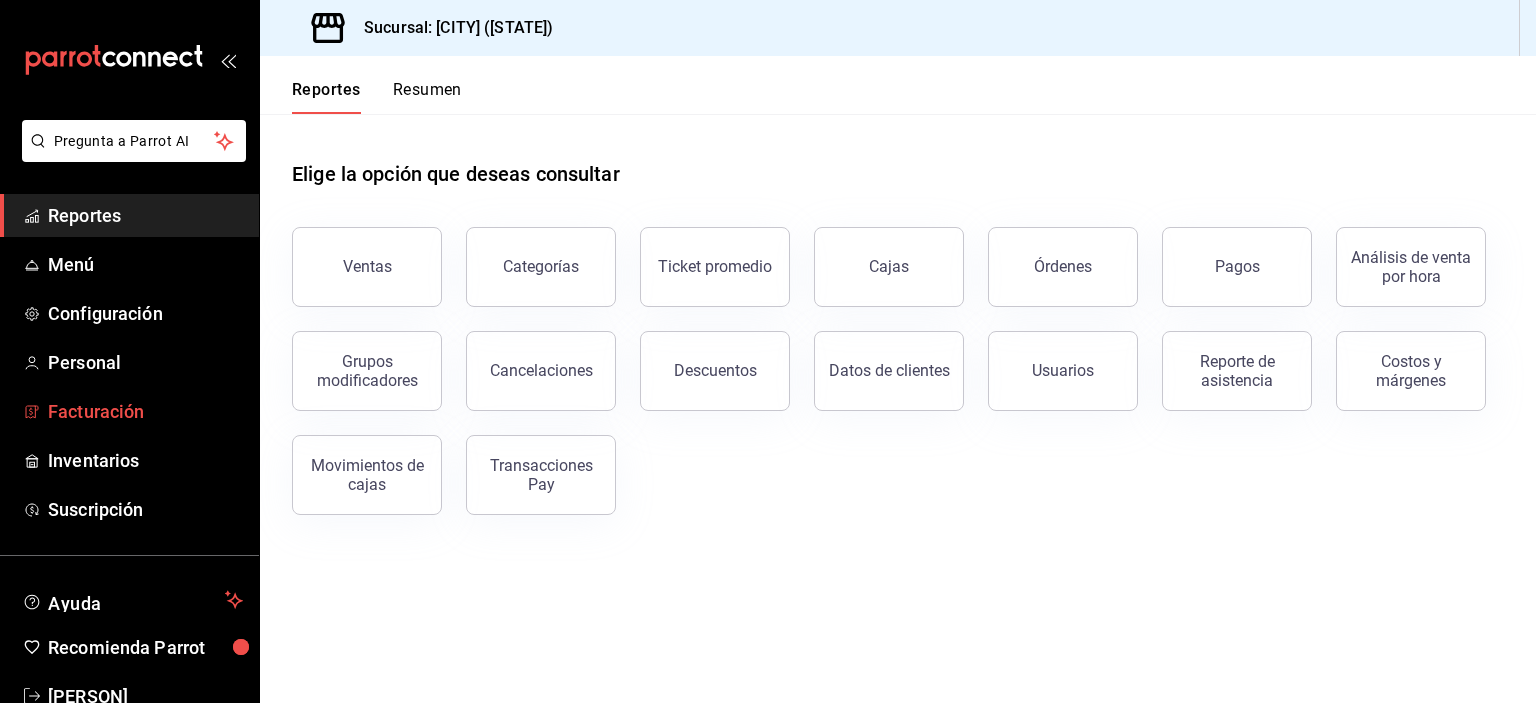 click on "Facturación" at bounding box center (145, 411) 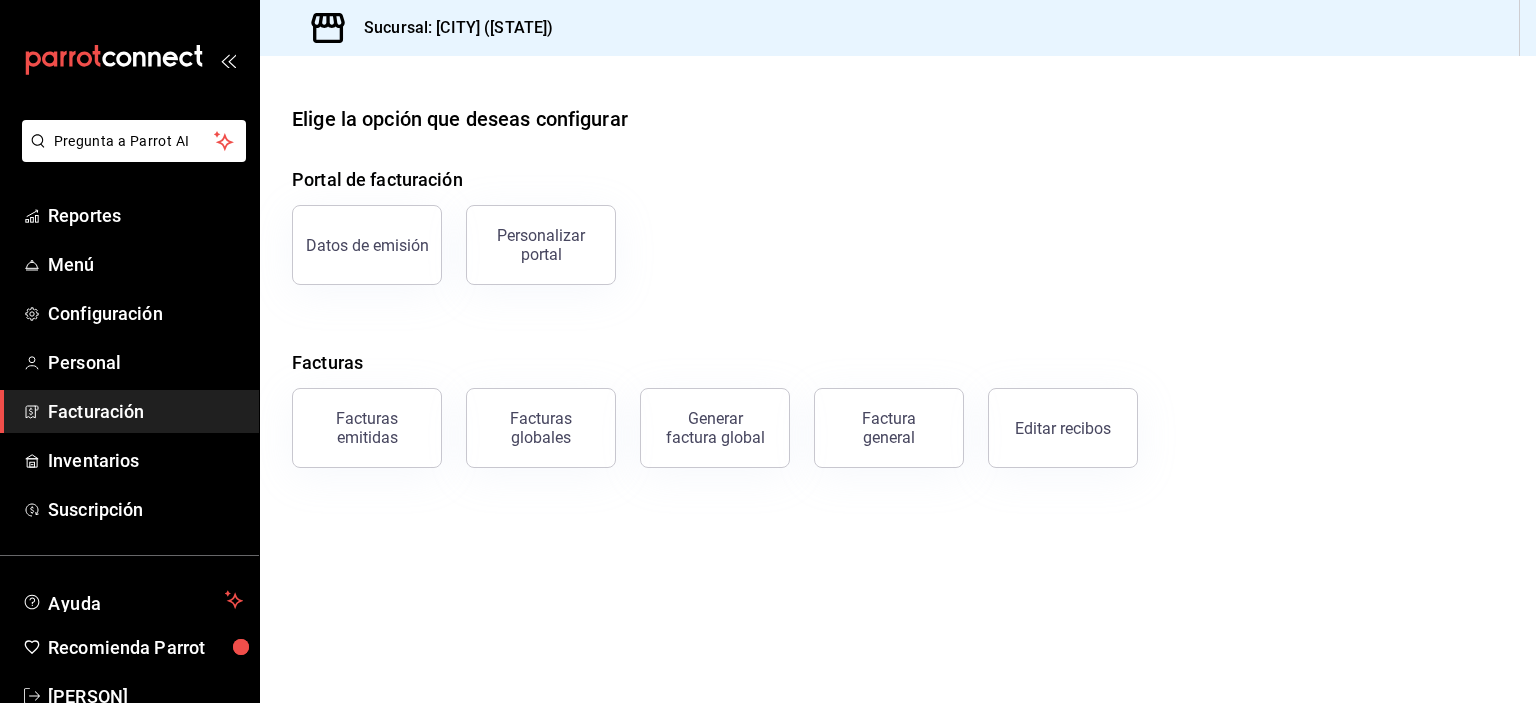 click on "Editar recibos" at bounding box center (1063, 428) 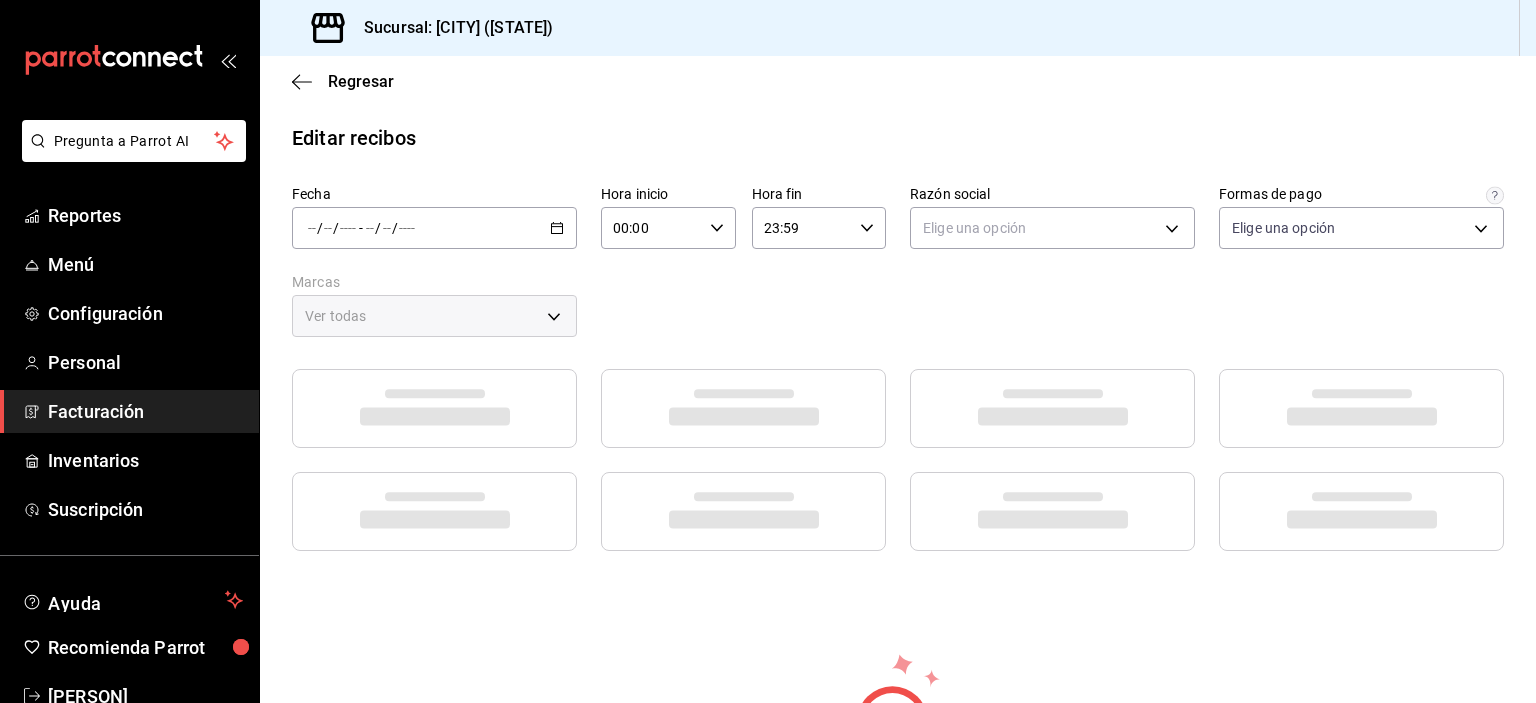 type on "[UUID]" 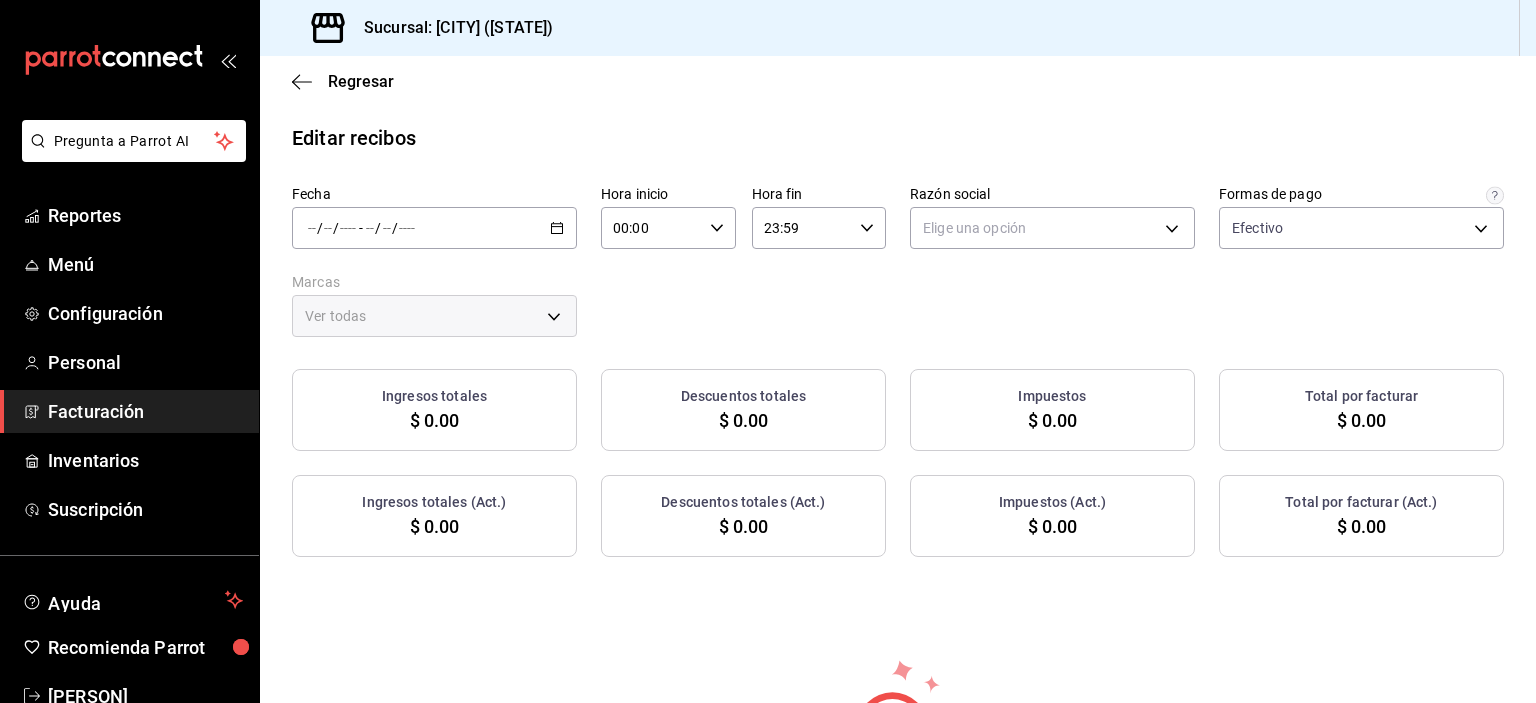 click 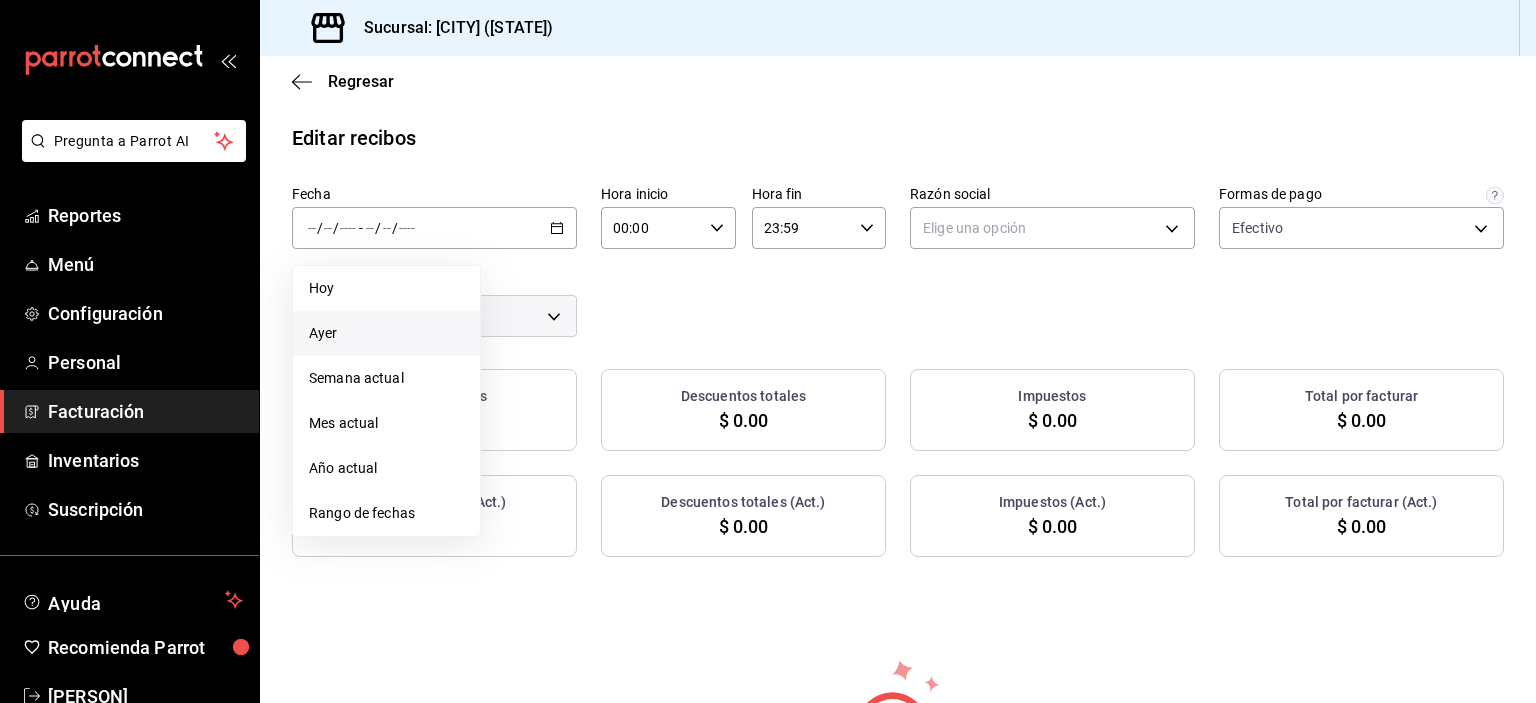 click on "Ayer" at bounding box center (386, 333) 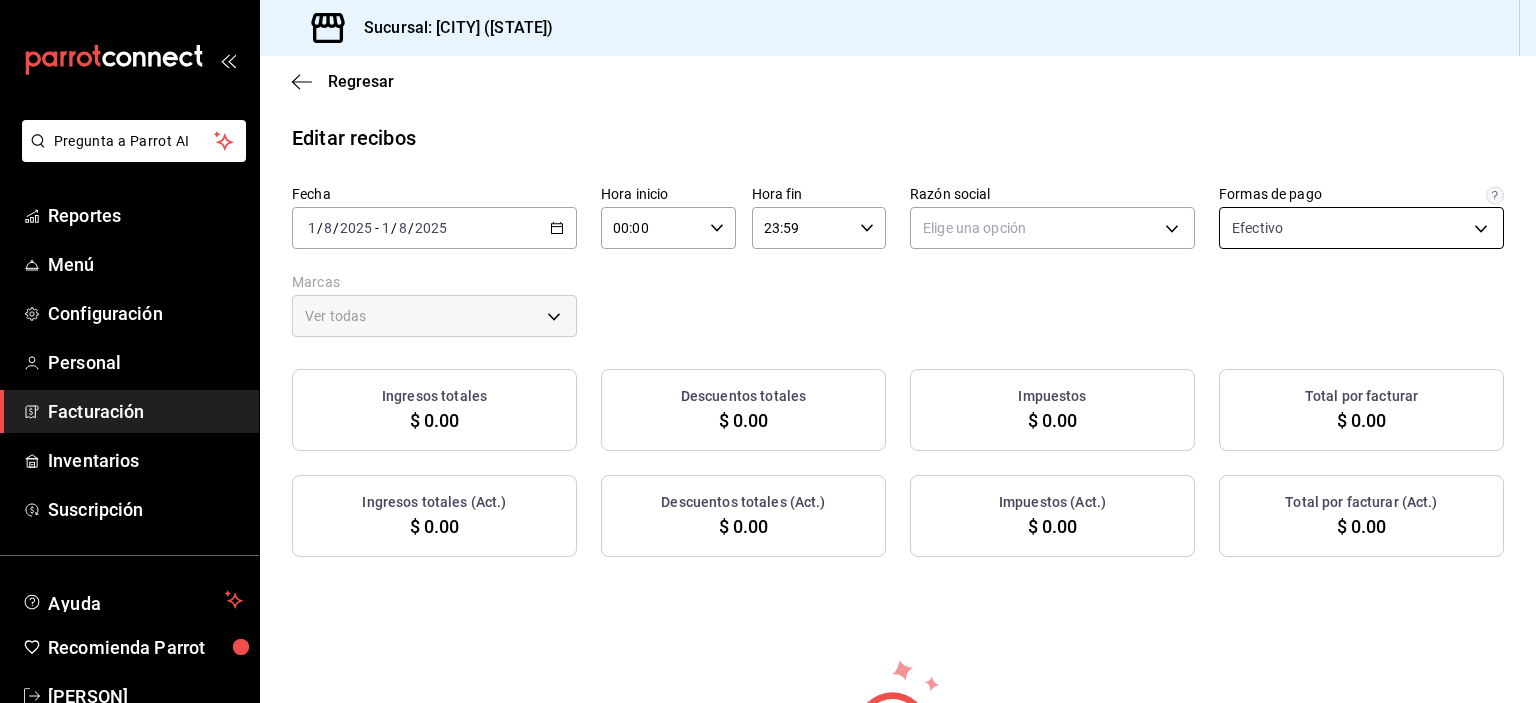 click on "Pregunta a Parrot AI Reportes   Menú   Configuración   Personal   Facturación   Inventarios   Suscripción   Ayuda Recomienda Parrot   [PERSON]   Sugerir nueva función   Sucursal: Hornely (MTY) RegresarEditar recibos Fecha [DATE] [DATE] - [DATE] [DATE] Hora inicio 00:00 Hora inicio Hora fin 23:59 Hora fin Razón social Elige una opción Formas de pago   Efectivo [UUID] Marcas Ver todas Ingresos totales $ [AMOUNT] Descuentos totales $ [AMOUNT] Impuestos $ [AMOUNT] Total por facturar $ [AMOUNT] Ingresos totales (Act.) $ [AMOUNT] Descuentos totales (Act.) $ [AMOUNT] Impuestos  (Act.) $ [AMOUNT] Total por facturar (Act.) $ [AMOUNT] No hay información que mostrar GANA 1 MES GRATIS EN TU SUSCRIPCIÓN AQUÍ ¿Recuerdas cómo empezó tu restaurante?
Hoy puedes ayudar a un colega a tener el mismo cambio que tú viviste.
Recomienda Parrot directamente desde tu Portal Administrador.
Es fácil y rápido.
🎁 Por cada restaurante que se una, ganas 1 mes gratis. Pregunta a Parrot AI" at bounding box center (768, 351) 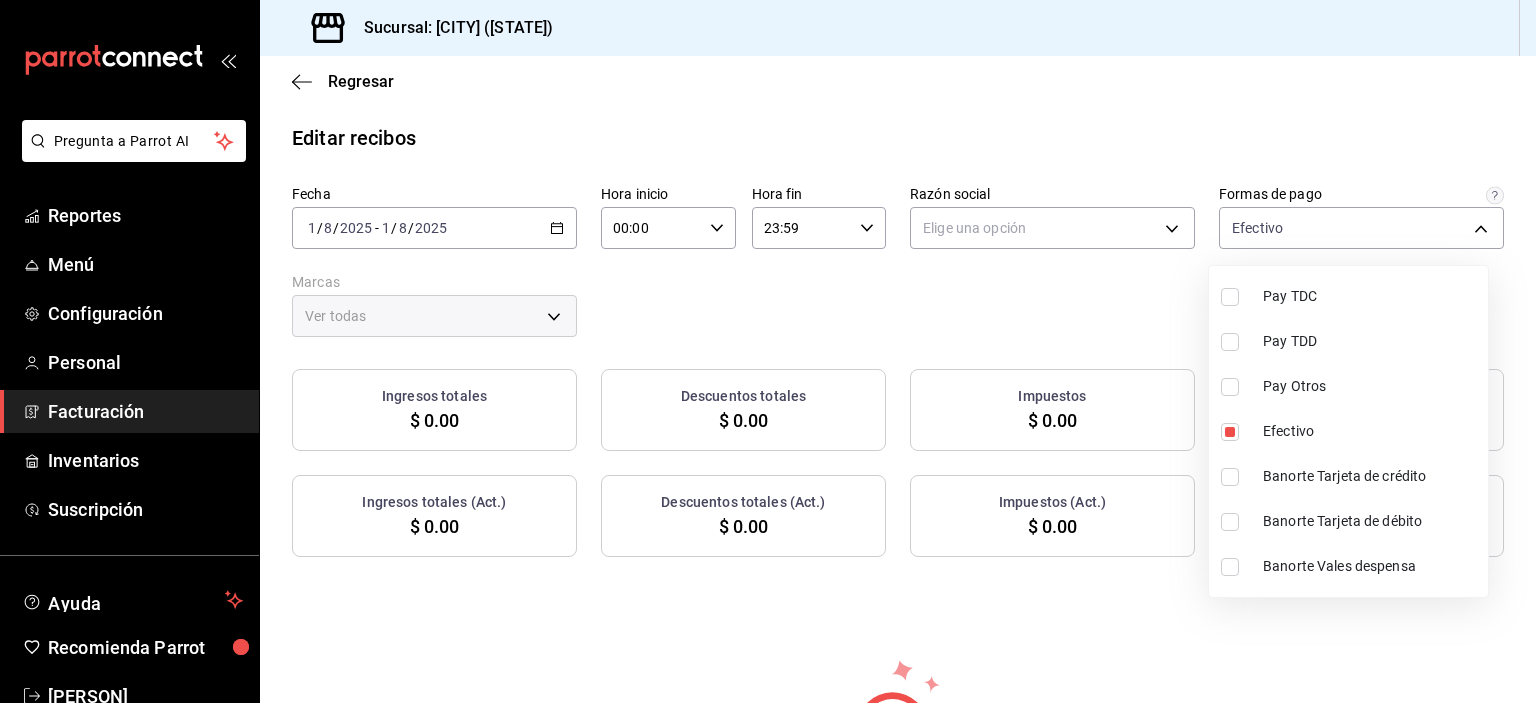 click at bounding box center [768, 351] 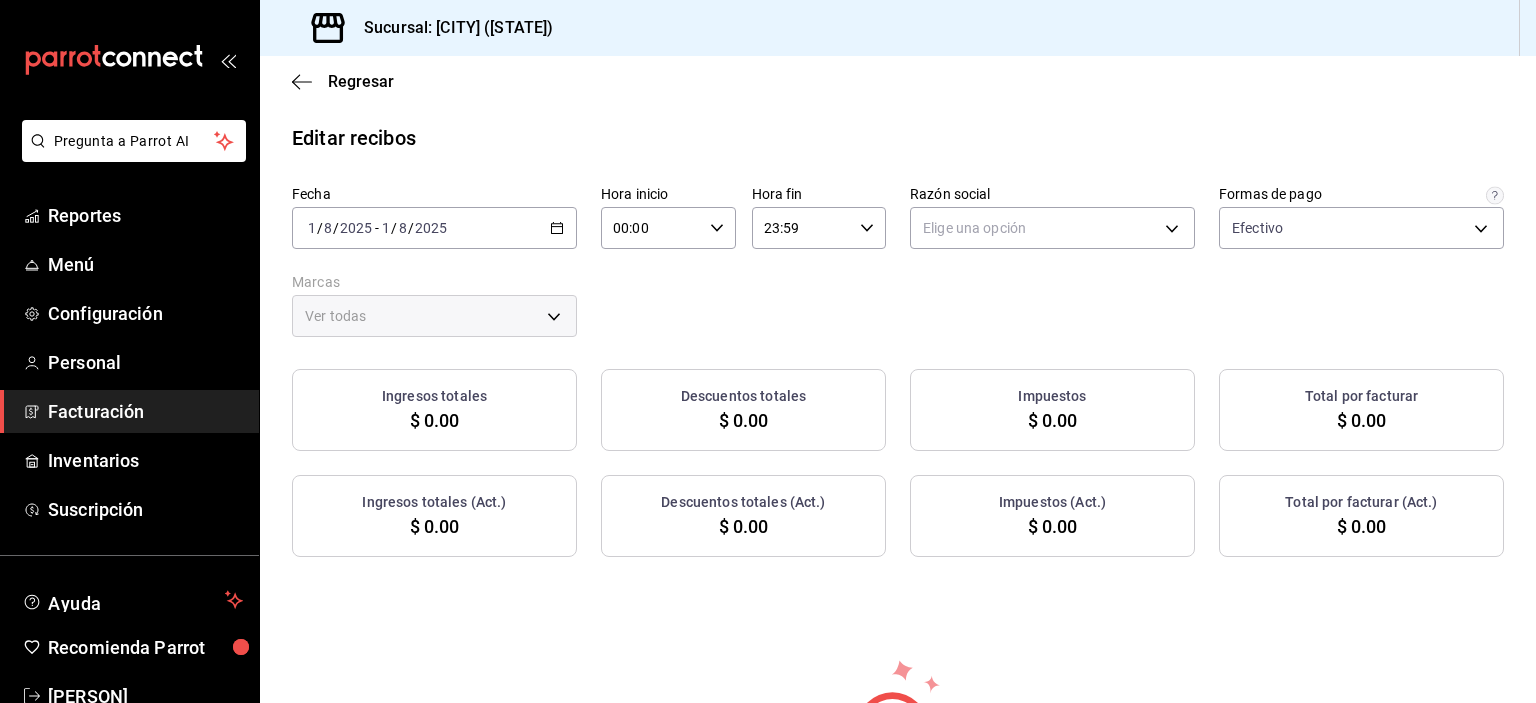 click on "Pregunta a Parrot AI Reportes   Menú   Configuración   Personal   Facturación   Inventarios   Suscripción   Ayuda Recomienda Parrot   [PERSON]   Sugerir nueva función   Sucursal: Hornely (MTY) RegresarEditar recibos Fecha [DATE] [DATE] - [DATE] [DATE] Hora inicio 00:00 Hora inicio Hora fin 23:59 Hora fin Razón social Elige una opción Formas de pago   Efectivo [UUID] Marcas Ver todas Ingresos totales $ [AMOUNT] Descuentos totales $ [AMOUNT] Impuestos $ [AMOUNT] Total por facturar $ [AMOUNT] Ingresos totales (Act.) $ [AMOUNT] Descuentos totales (Act.) $ [AMOUNT] Impuestos  (Act.) $ [AMOUNT] Total por facturar (Act.) $ [AMOUNT] No hay información que mostrar GANA 1 MES GRATIS EN TU SUSCRIPCIÓN AQUÍ ¿Recuerdas cómo empezó tu restaurante?
Hoy puedes ayudar a un colega a tener el mismo cambio que tú viviste.
Recomienda Parrot directamente desde tu Portal Administrador.
Es fácil y rápido.
🎁 Por cada restaurante que se una, ganas 1 mes gratis. Pregunta a Parrot AI" at bounding box center [768, 351] 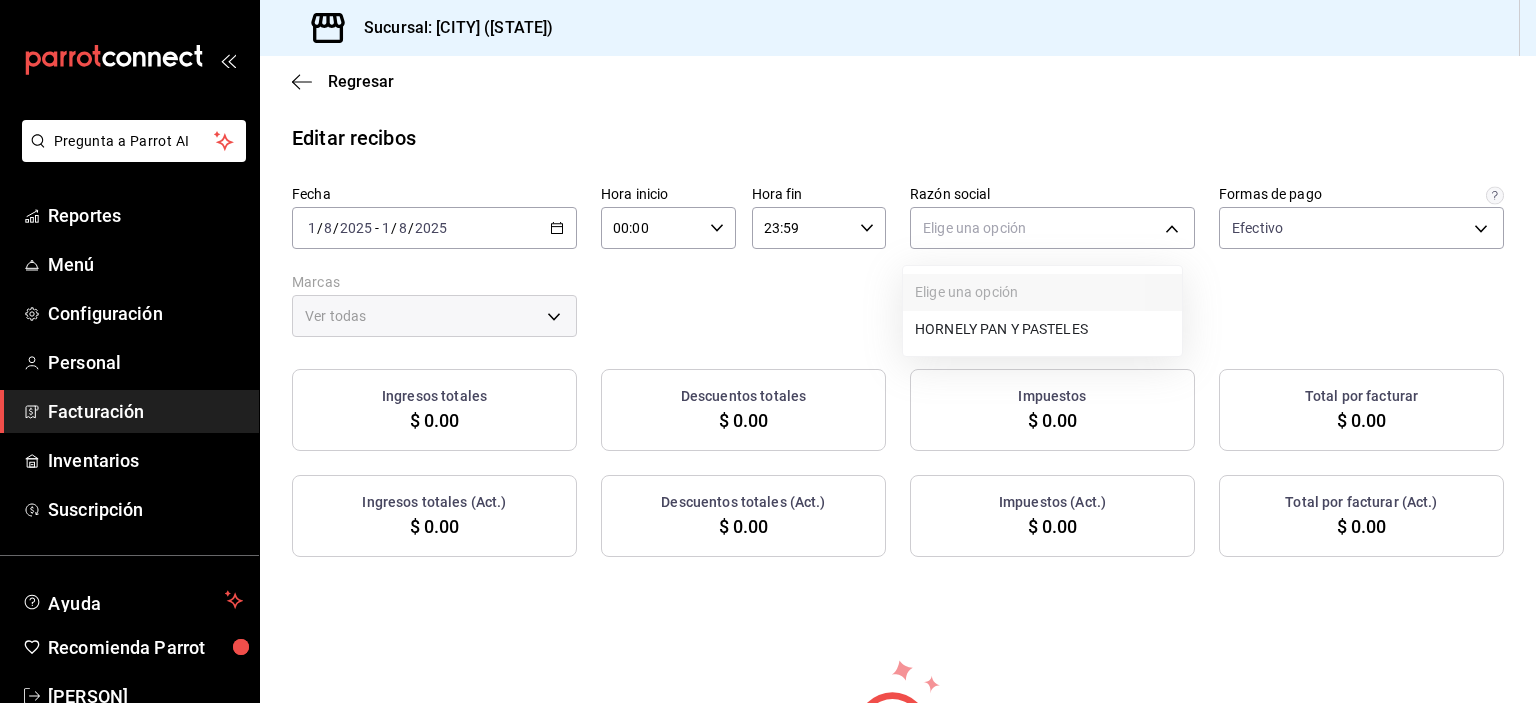 click on "HORNELY PAN Y PASTELES" at bounding box center [1042, 329] 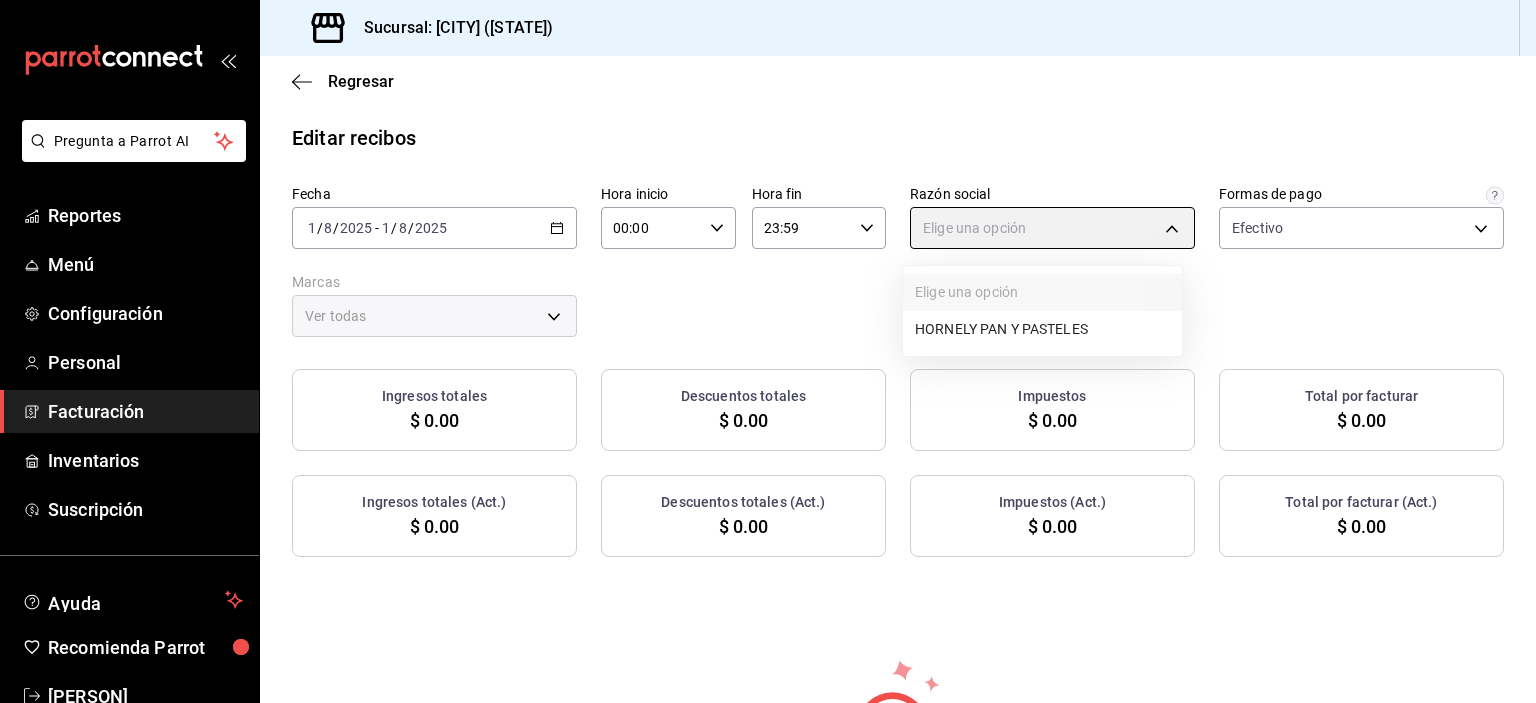 type on "b2cd780a-b572-4f60-9a57-482b6a6c9eaf" 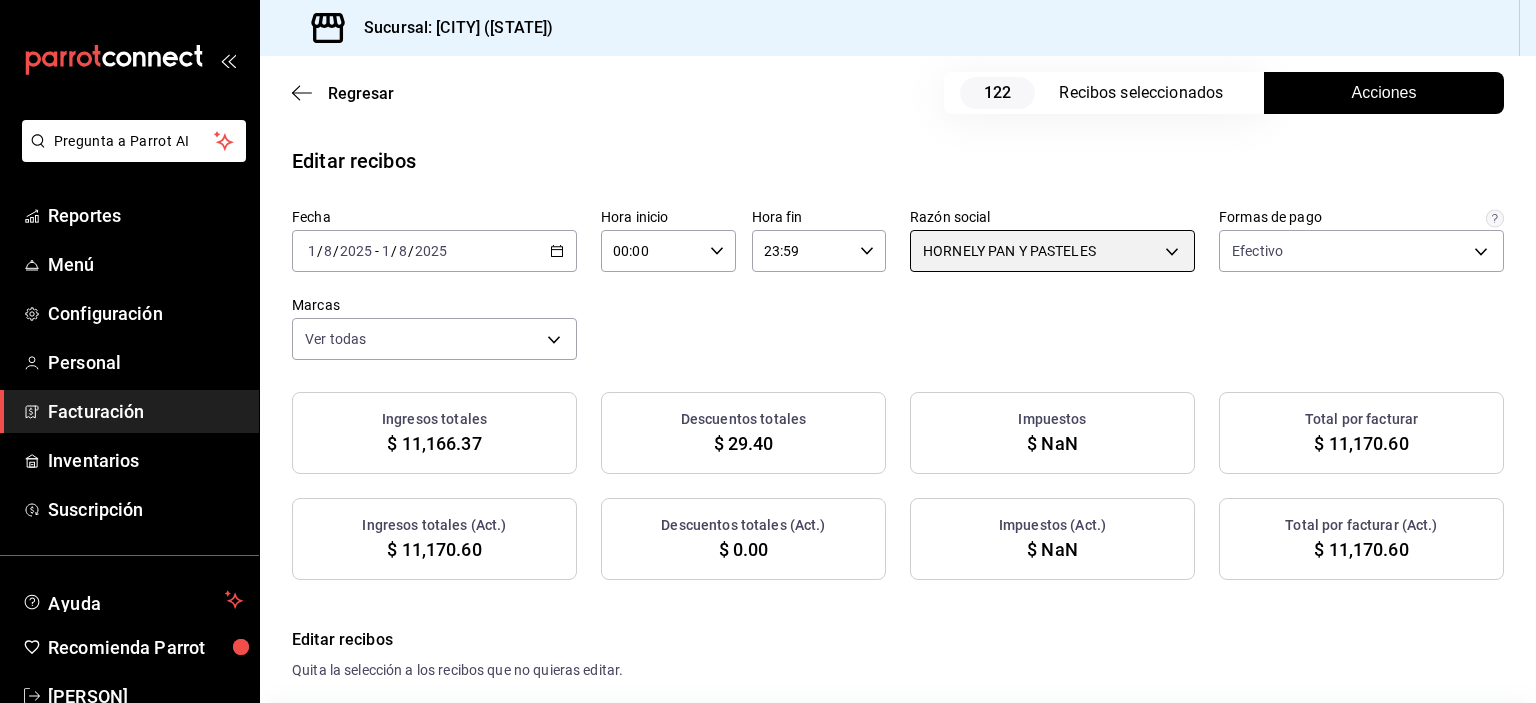 checkbox on "true" 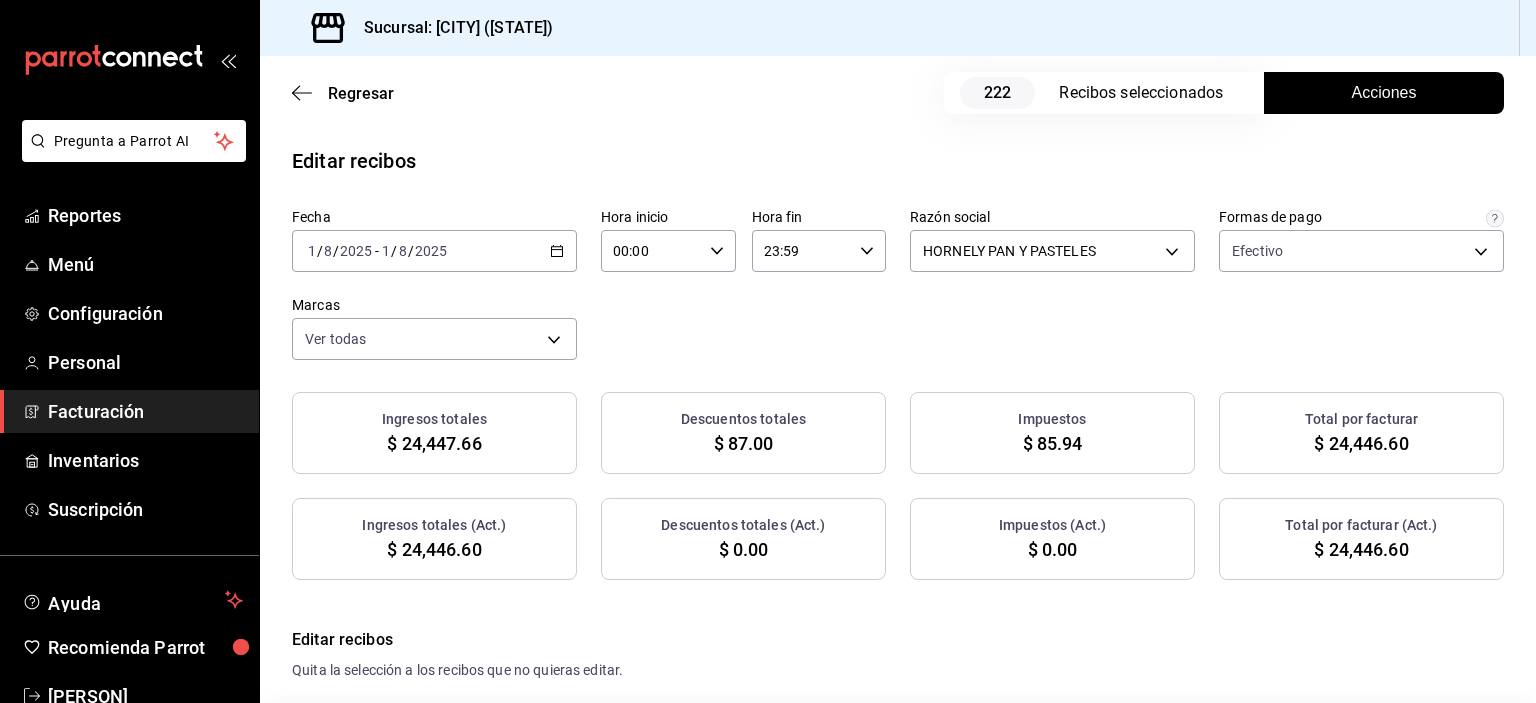 click on "Acciones" at bounding box center (1384, 93) 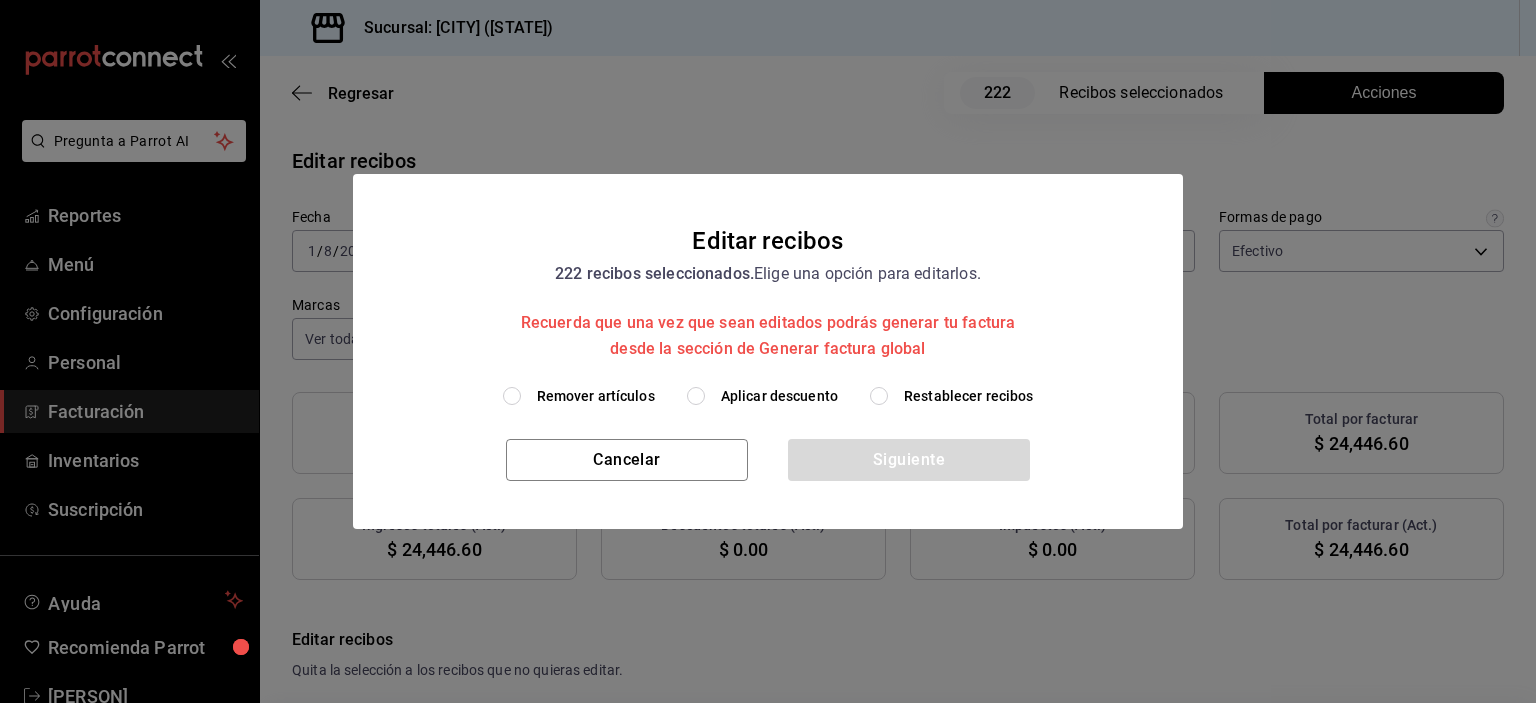 click on "Aplicar descuento" at bounding box center (779, 396) 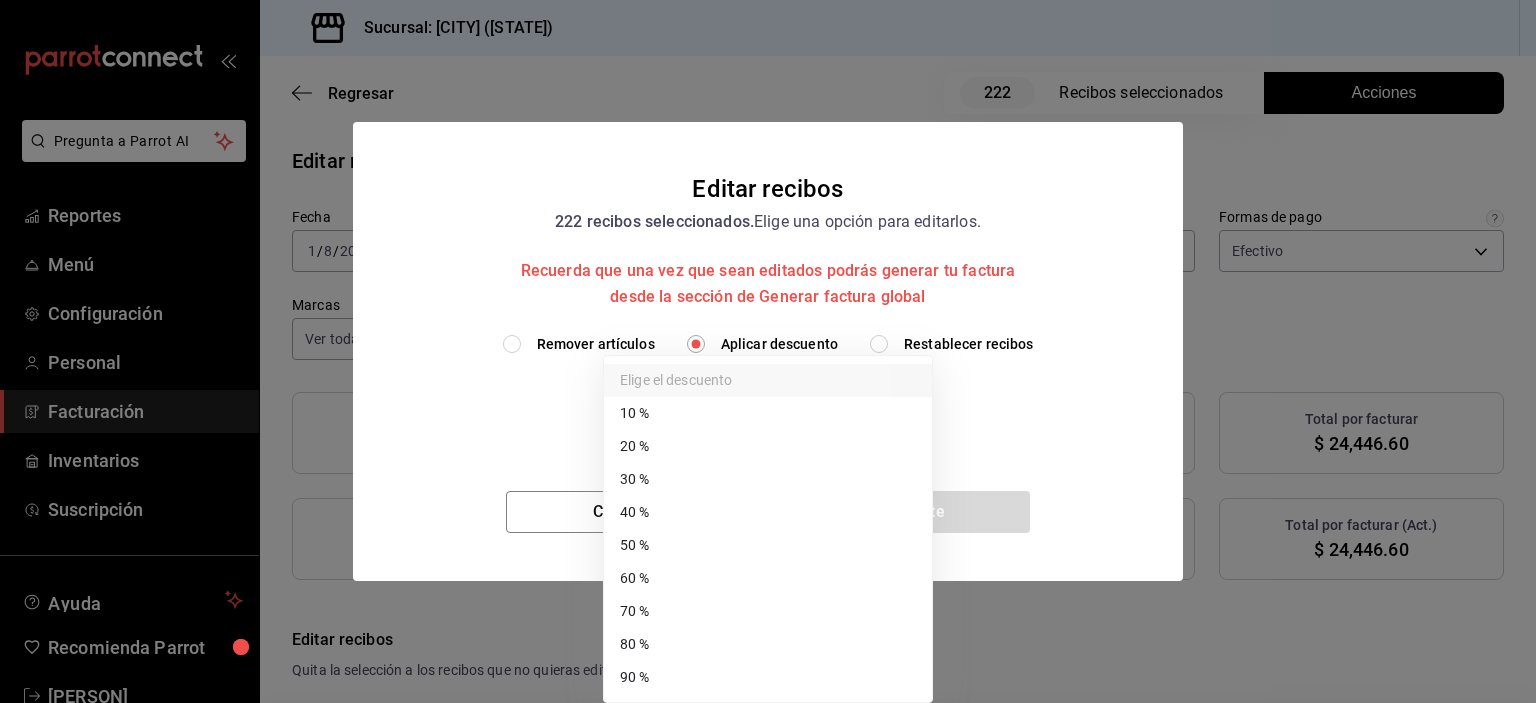 click on "Pregunta a Parrot AI Reportes   Menú   Configuración   Personal   Facturación   Inventarios   Suscripción   Ayuda Recomienda Parrot   [PERSON]   Sugerir nueva función   Sucursal: Hornely (MTY) Regresar 222 Recibos seleccionados Acciones Editar recibos Fecha [DATE] [DATE] - [DATE] [DATE] Hora inicio 00:00 Hora inicio Hora fin 23:59 Hora fin Razón social HORNELY PAN Y PASTELES [UUID] Formas de pago   Efectivo [UUID] Marcas Ver todas [UUID] Ingresos totales $ [AMOUNT] Descuentos totales $ [AMOUNT] Impuestos $ [AMOUNT] Total por facturar $ [AMOUNT] Ingresos totales (Act.) $ [AMOUNT] Descuentos totales (Act.) $ [AMOUNT] Impuestos  (Act.) $ [AMOUNT] Total por facturar (Act.) $ [AMOUNT] Editar recibos Quita la selección a los recibos que no quieras editar. Act. # de recibo Artículos (Orig.) Artículos (Act.) Subtotal (Orig.) Subtotal (Act.) Descuento total (Orig.) Descuento total (Act.) Total (Orig.) 7" at bounding box center (768, 351) 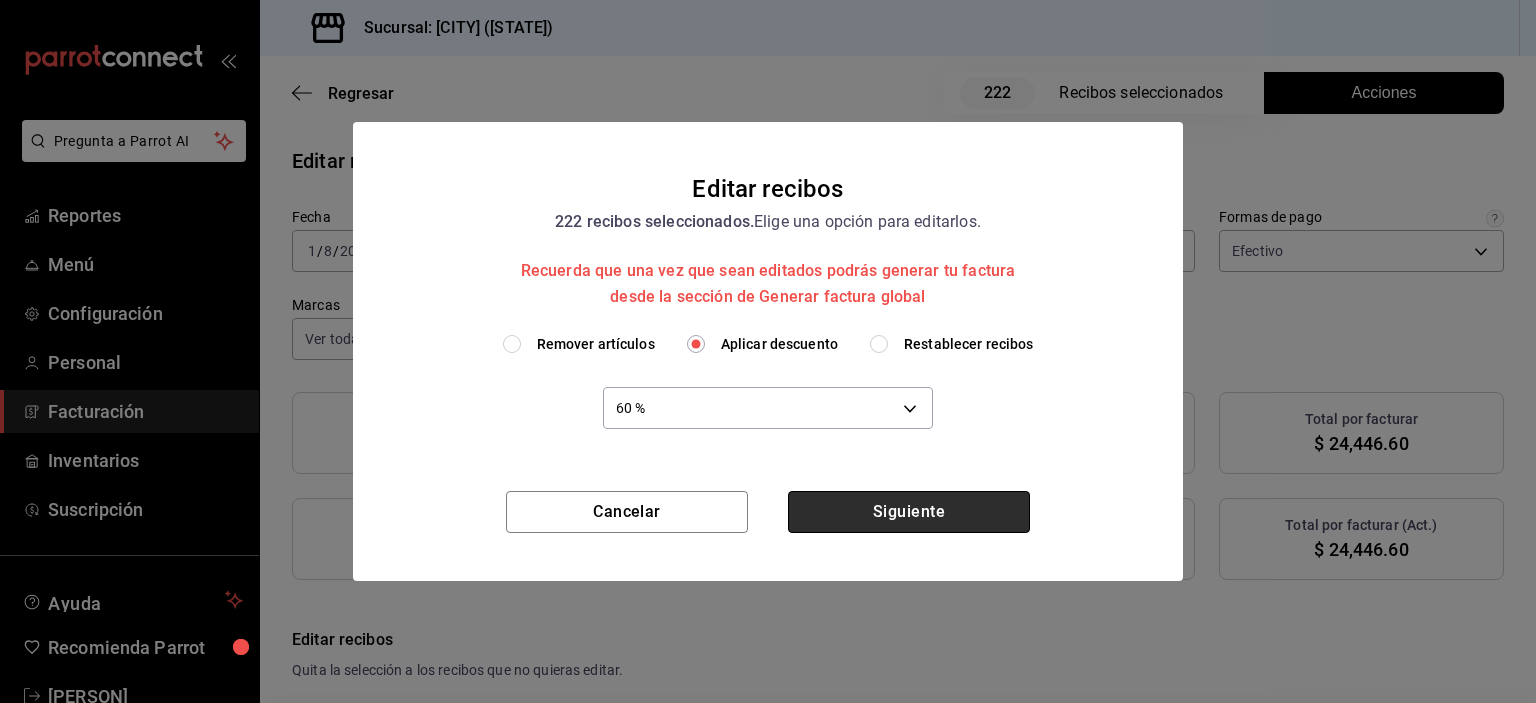 click on "Siguiente" at bounding box center [909, 512] 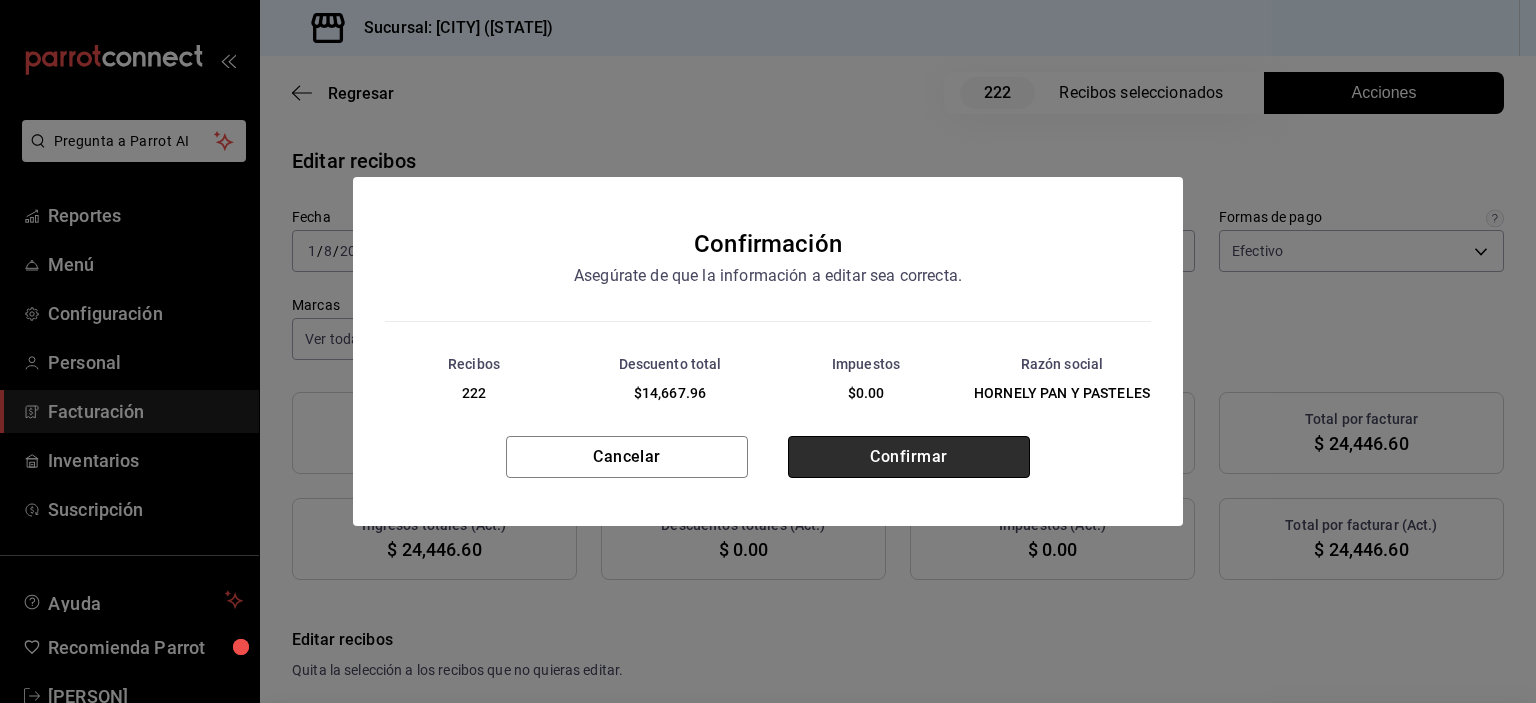click on "Confirmar" at bounding box center (909, 457) 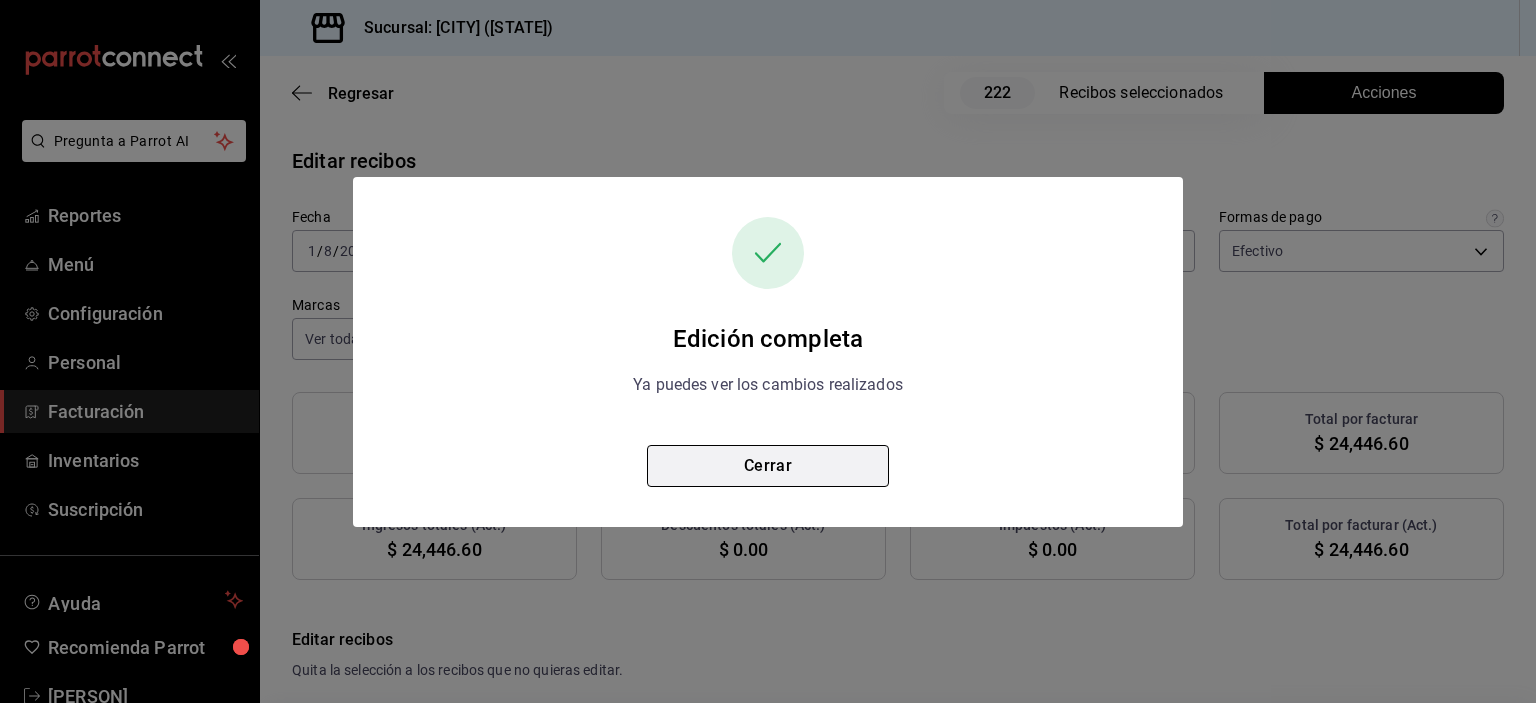 click on "Cerrar" at bounding box center [768, 466] 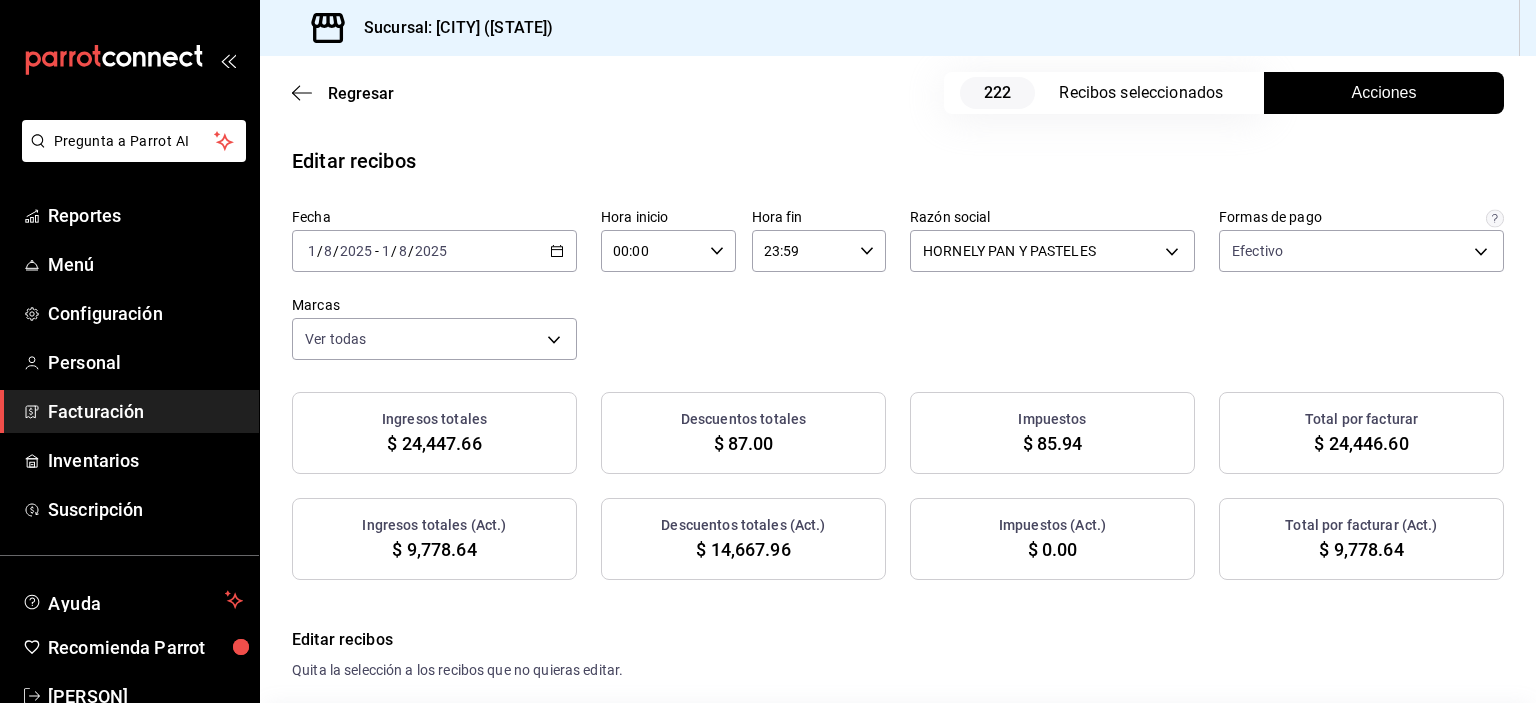 scroll, scrollTop: 100, scrollLeft: 0, axis: vertical 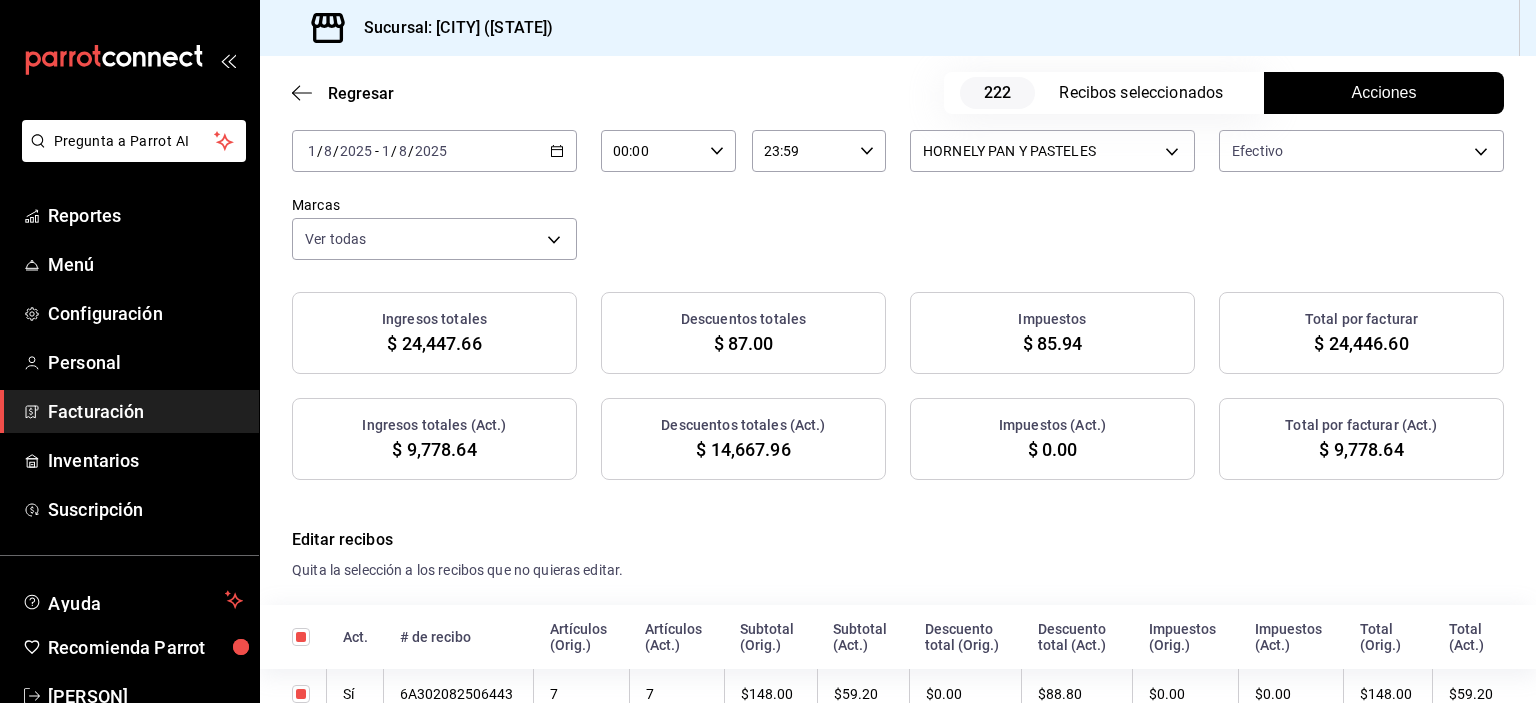 click on "$ 9,778.64" at bounding box center [1361, 449] 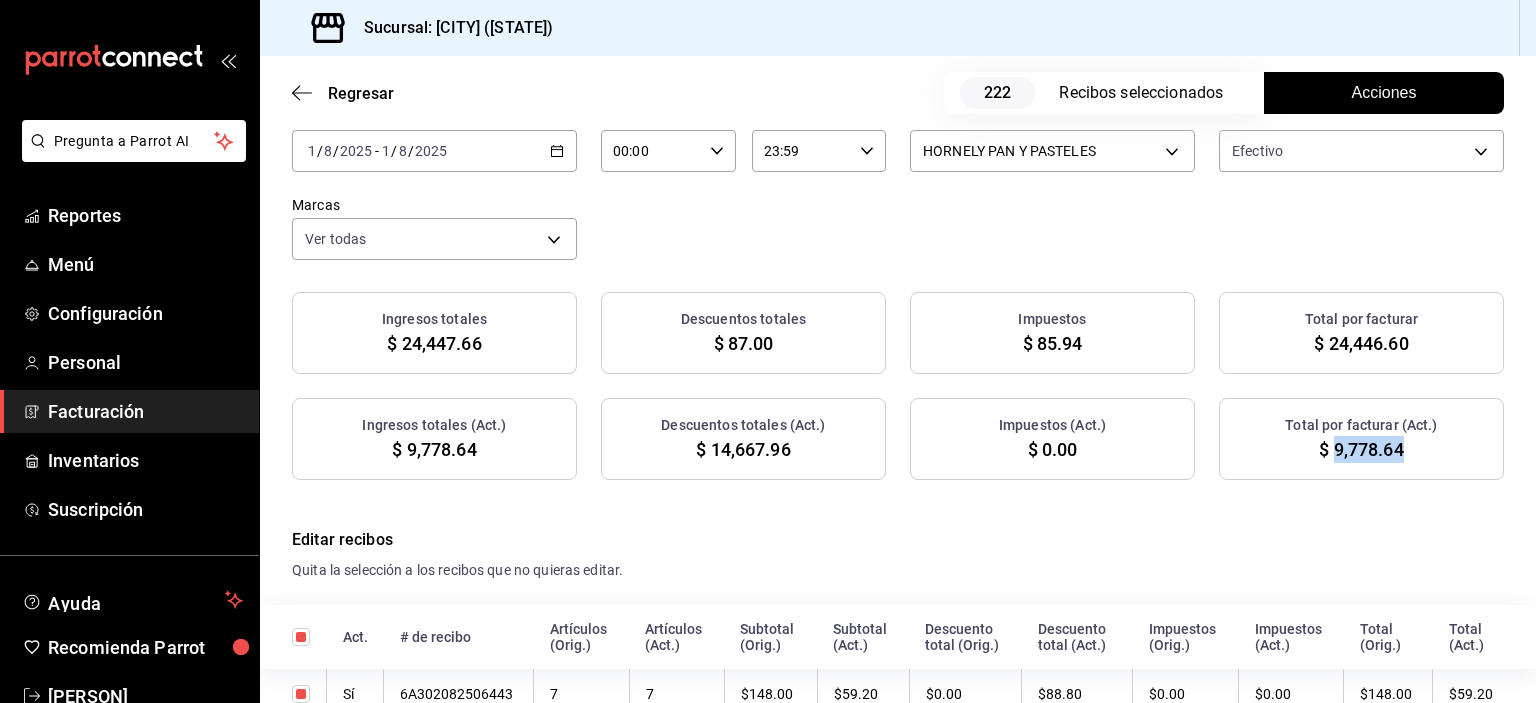 click on "$ 9,778.64" at bounding box center [1361, 449] 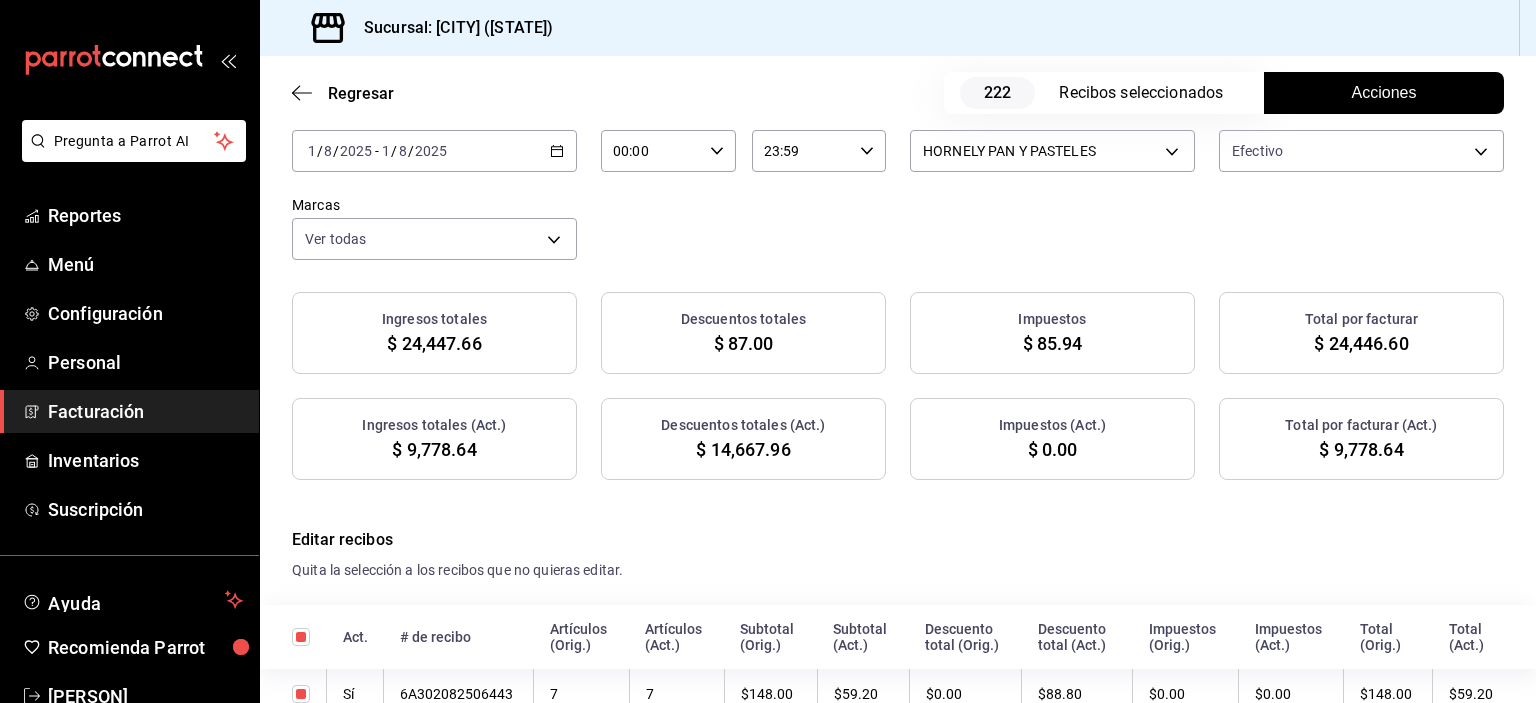 click on "$ 14,667.96" at bounding box center [743, 449] 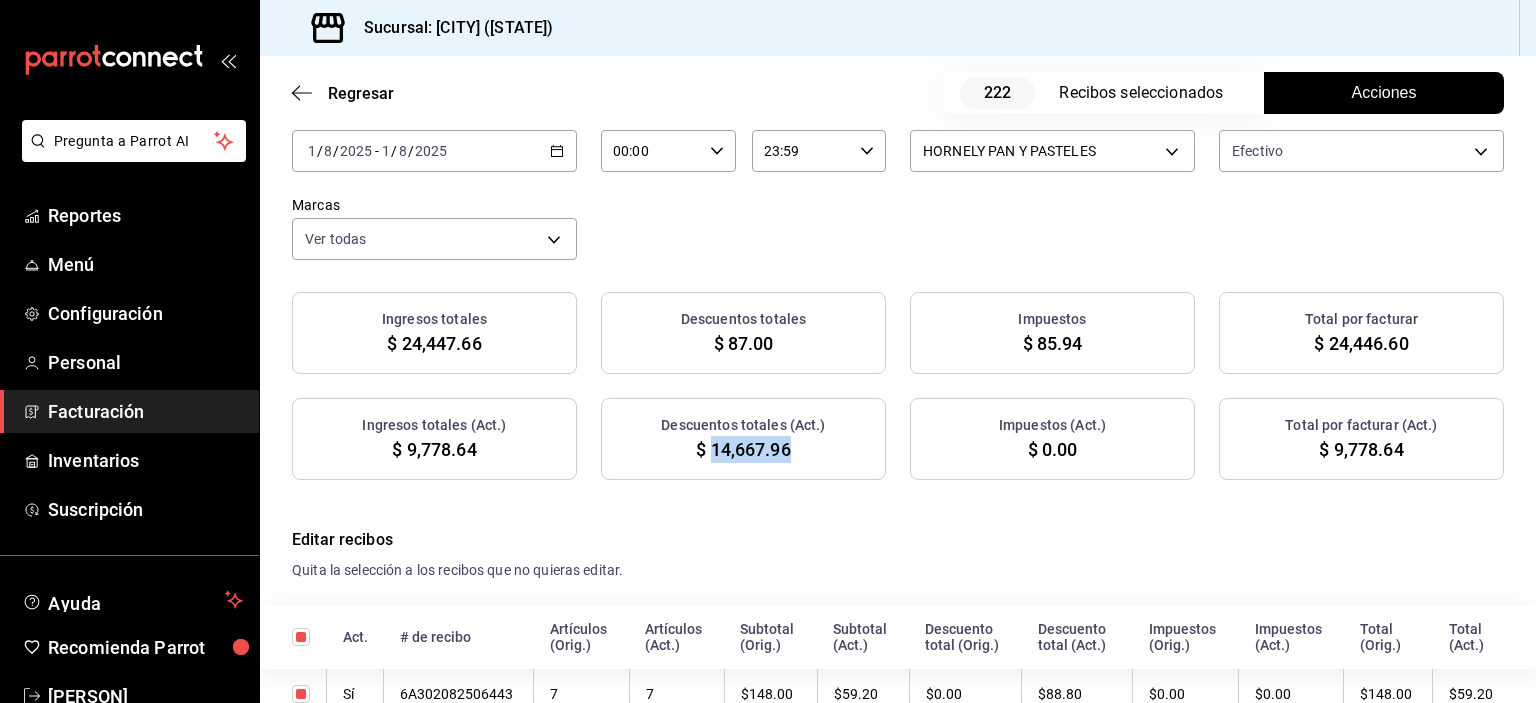 click on "$ 14,667.96" at bounding box center [743, 449] 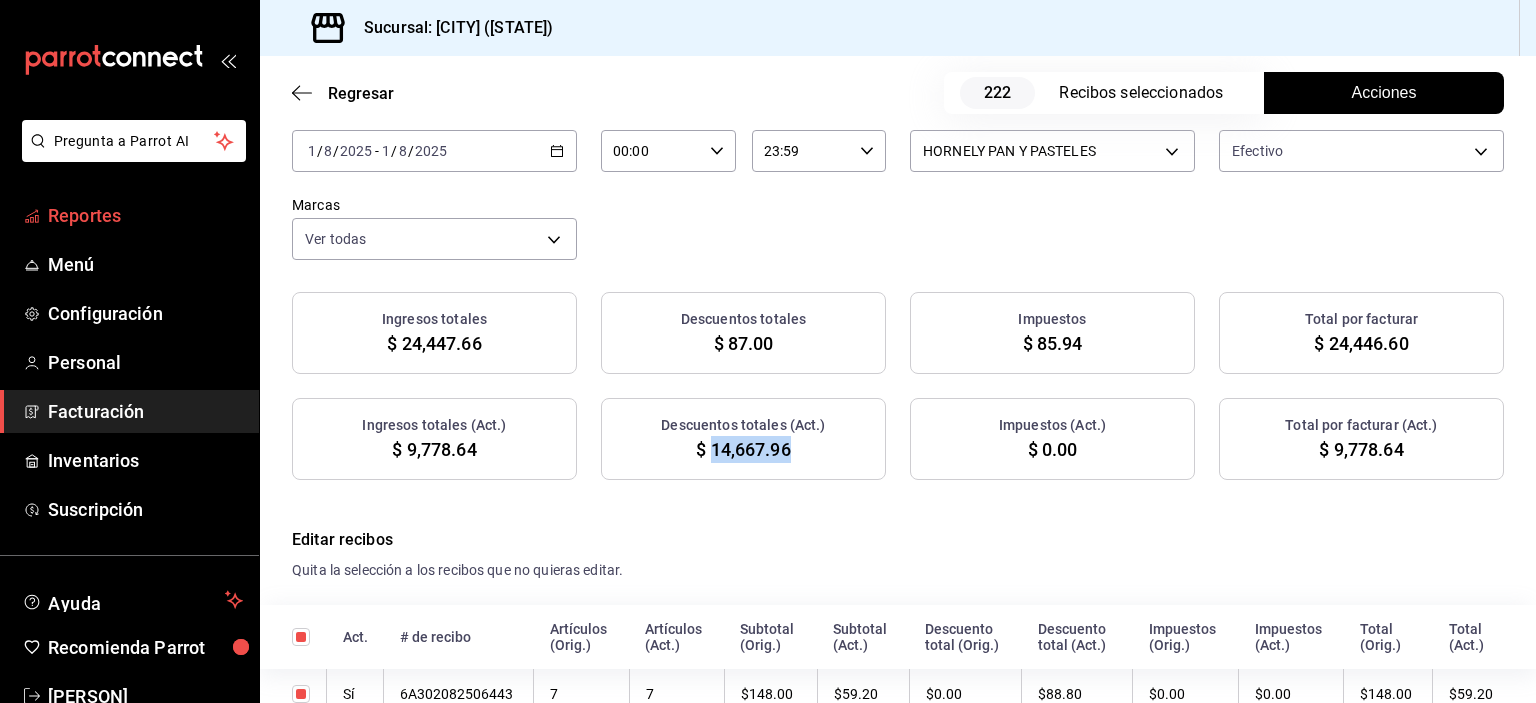 click on "Reportes" at bounding box center [145, 215] 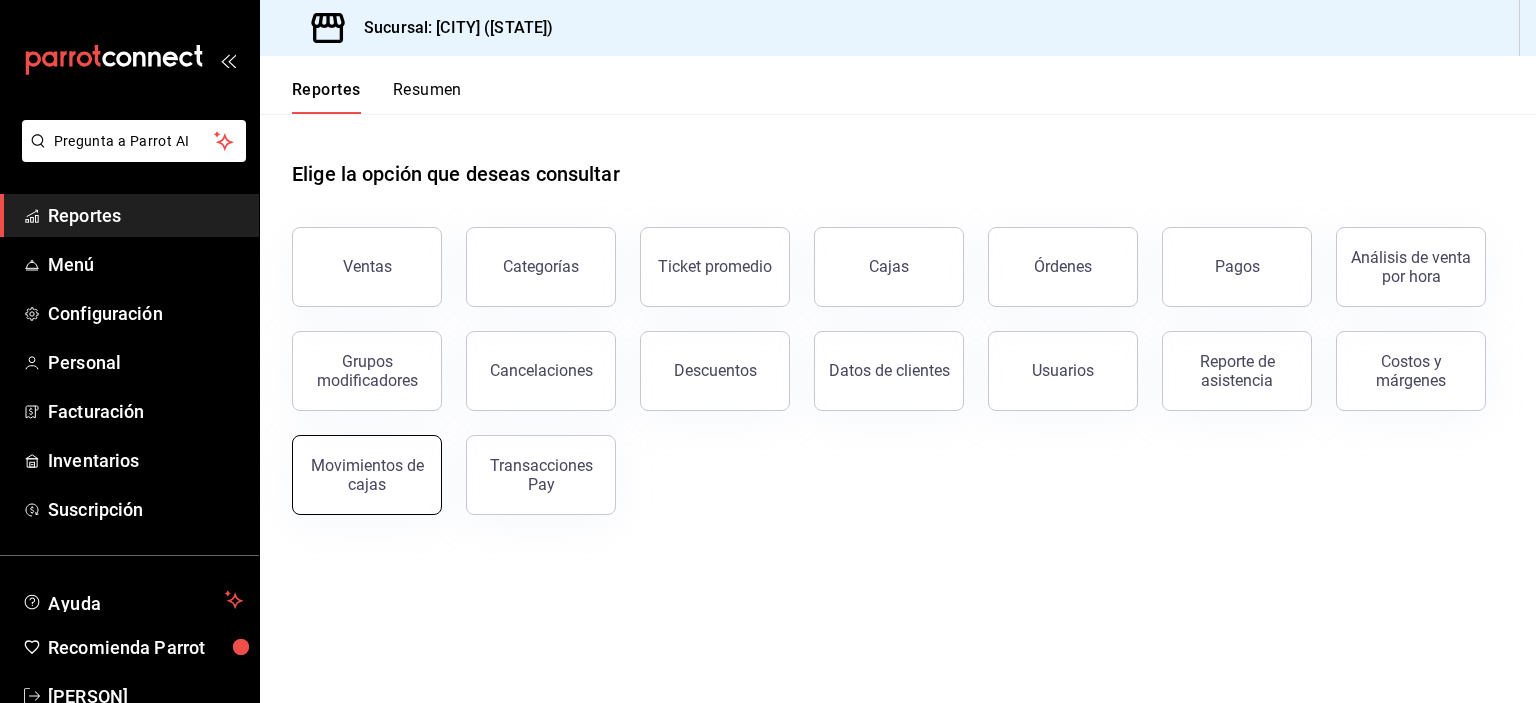 click on "Movimientos de cajas" at bounding box center (367, 475) 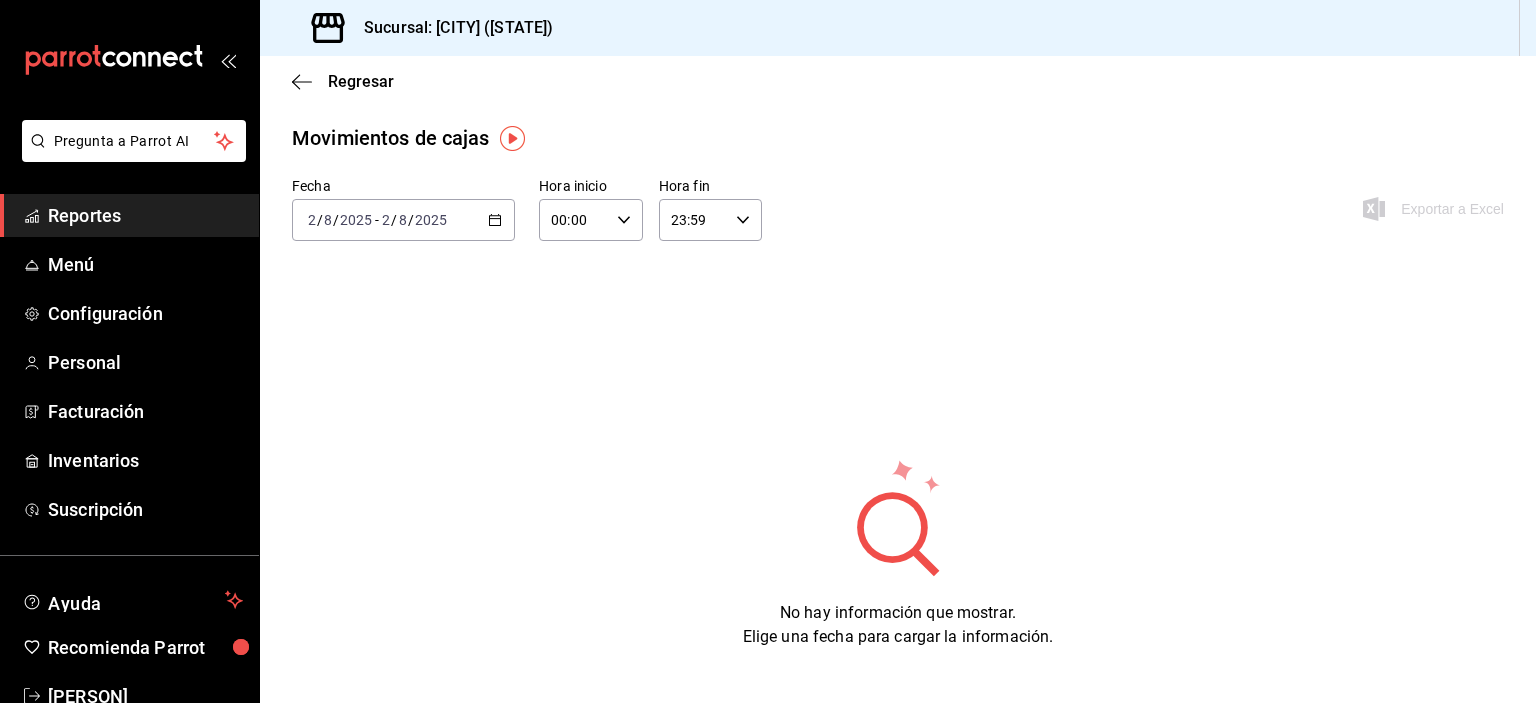 click on "2025" at bounding box center (431, 220) 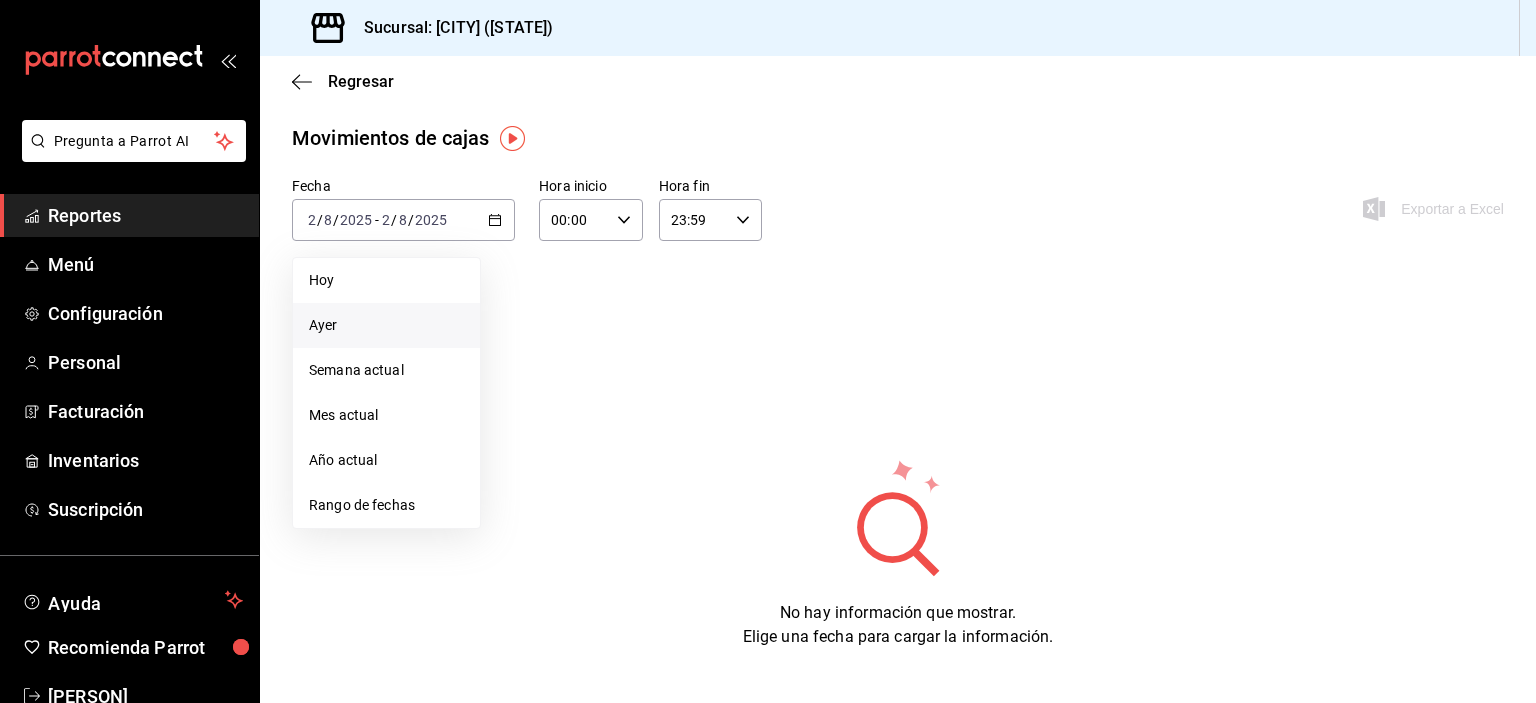 click on "Ayer" at bounding box center (386, 325) 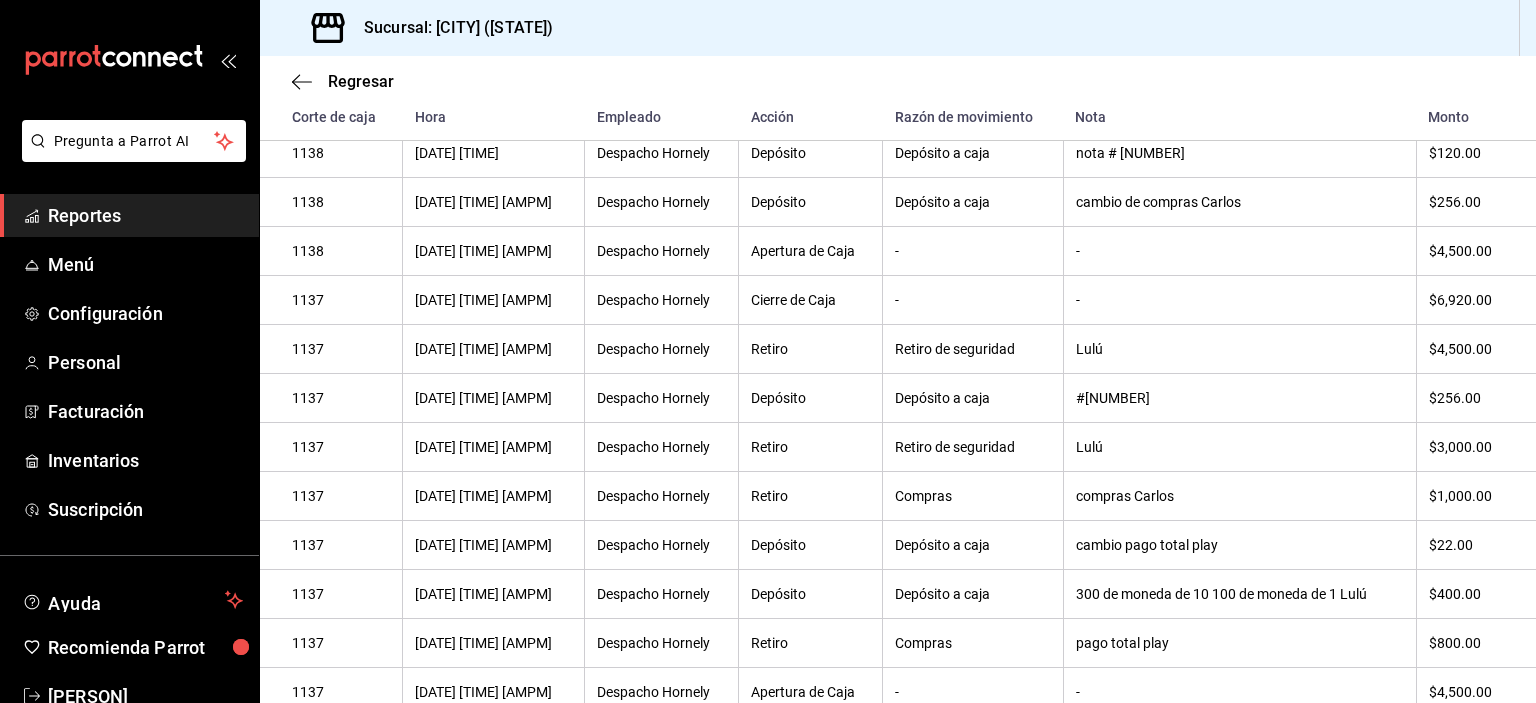 scroll, scrollTop: 598, scrollLeft: 0, axis: vertical 